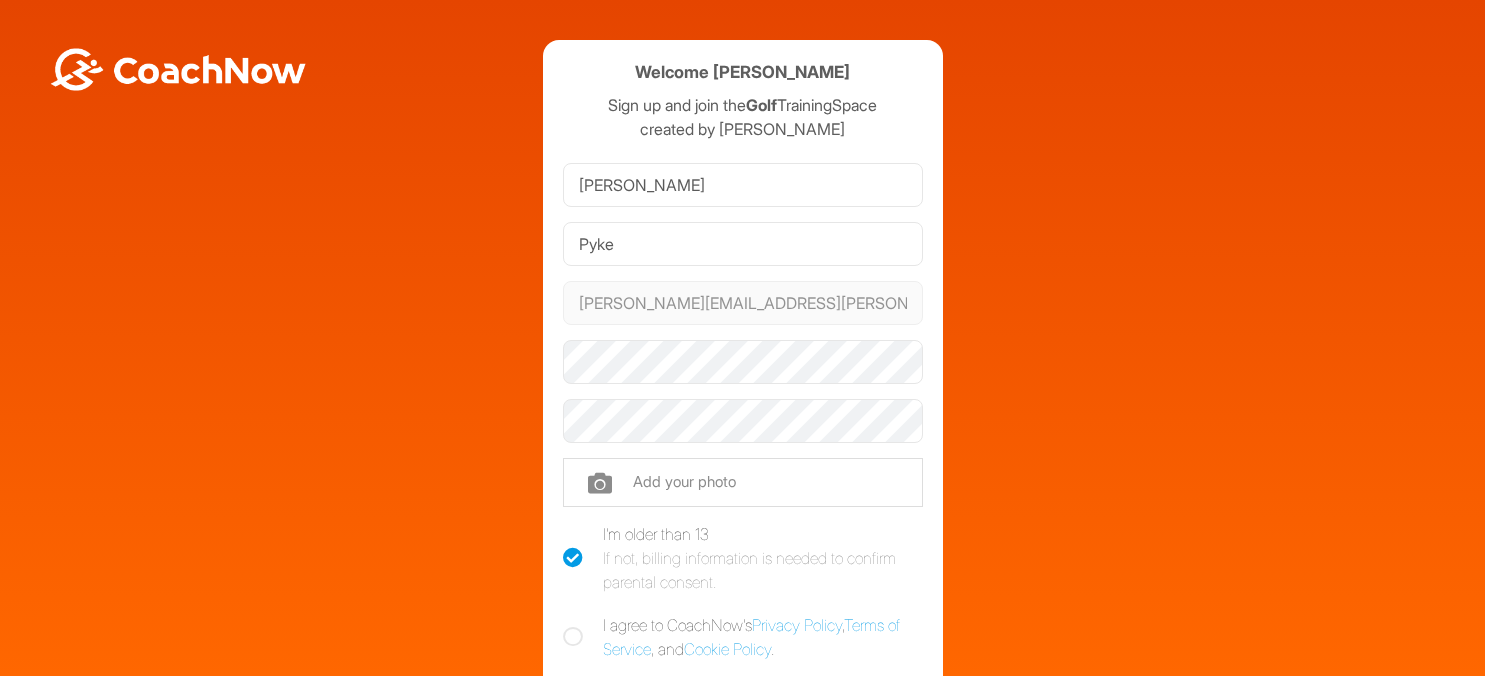 scroll, scrollTop: 0, scrollLeft: 0, axis: both 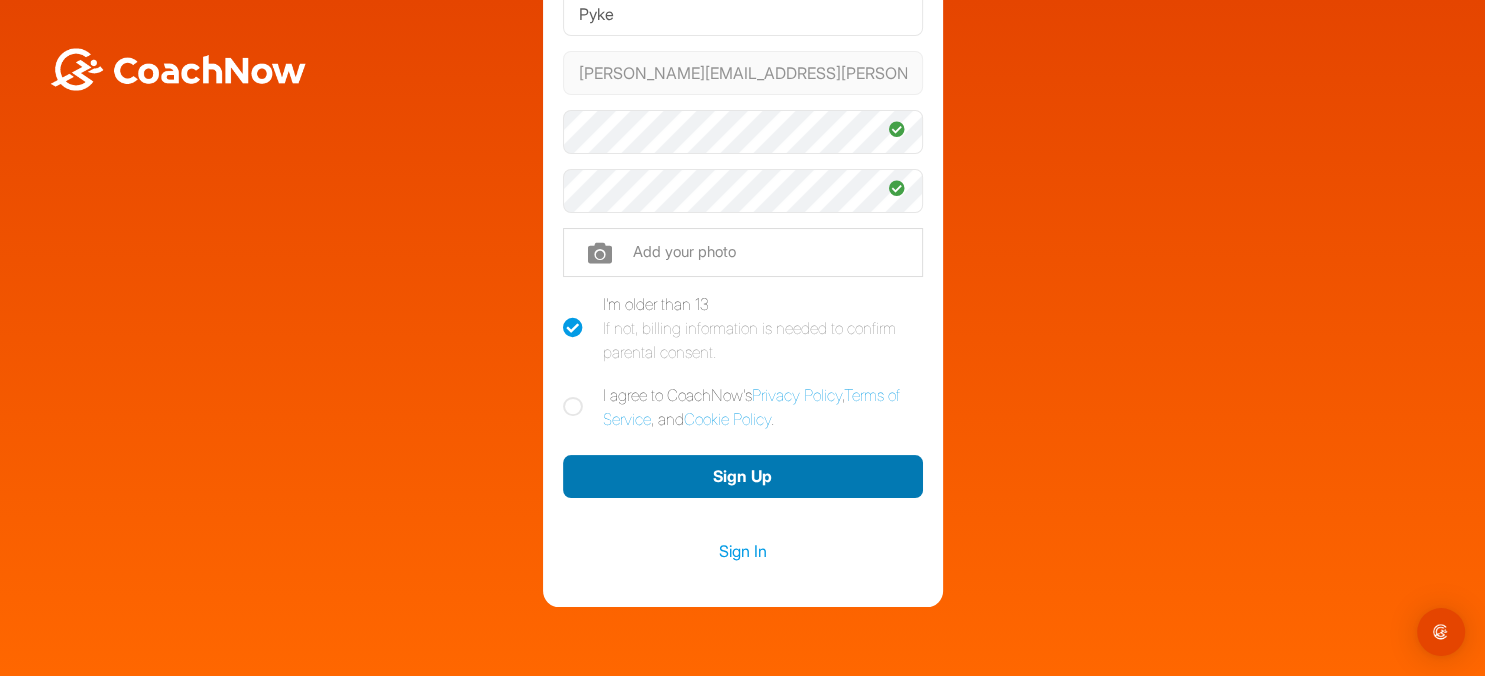 click on "Sign Up" at bounding box center [743, 476] 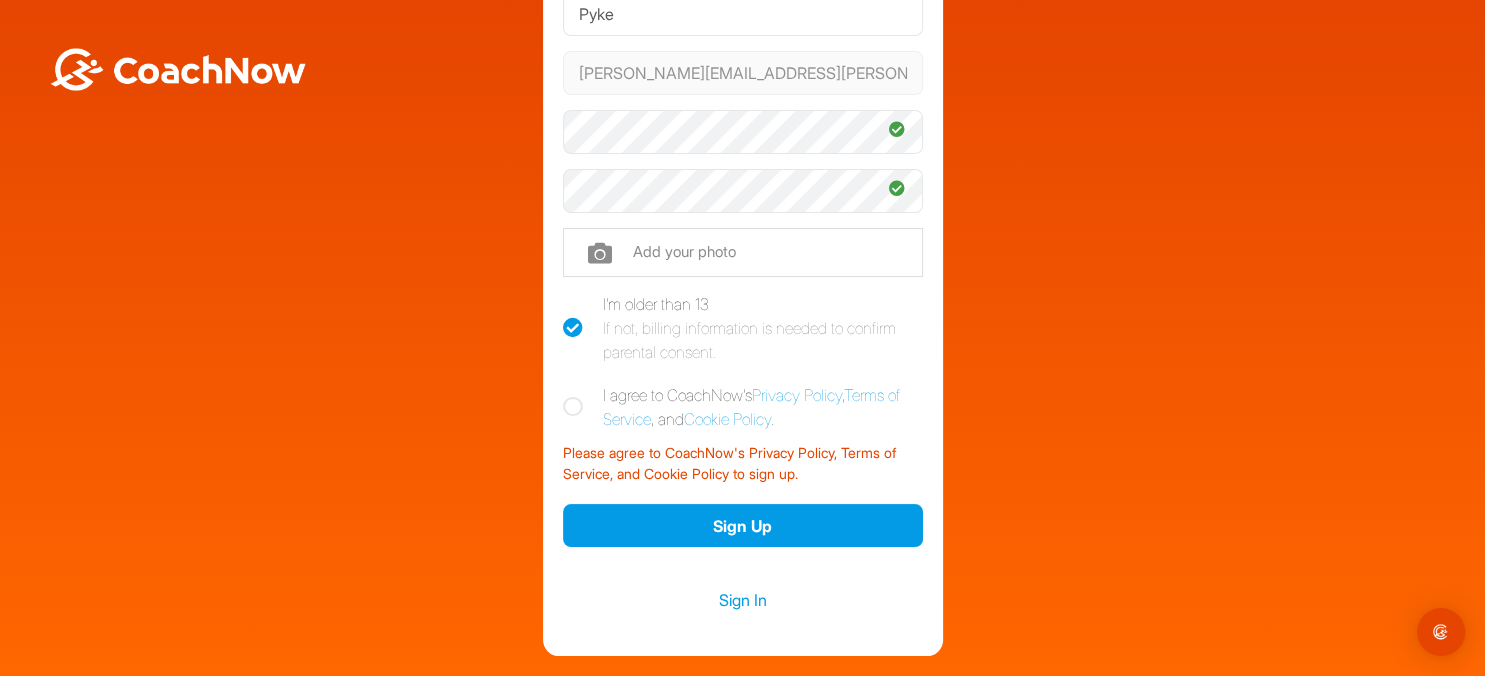 click at bounding box center (573, 407) 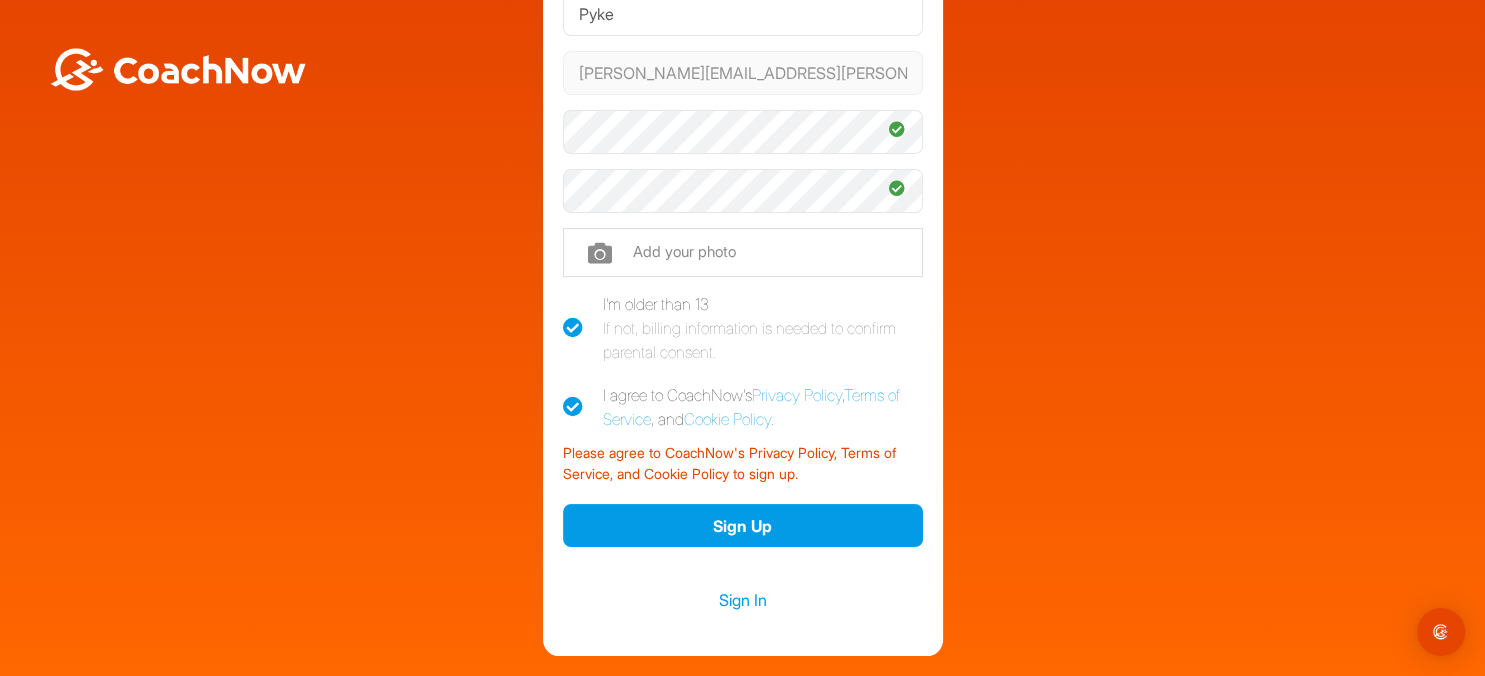 checkbox on "true" 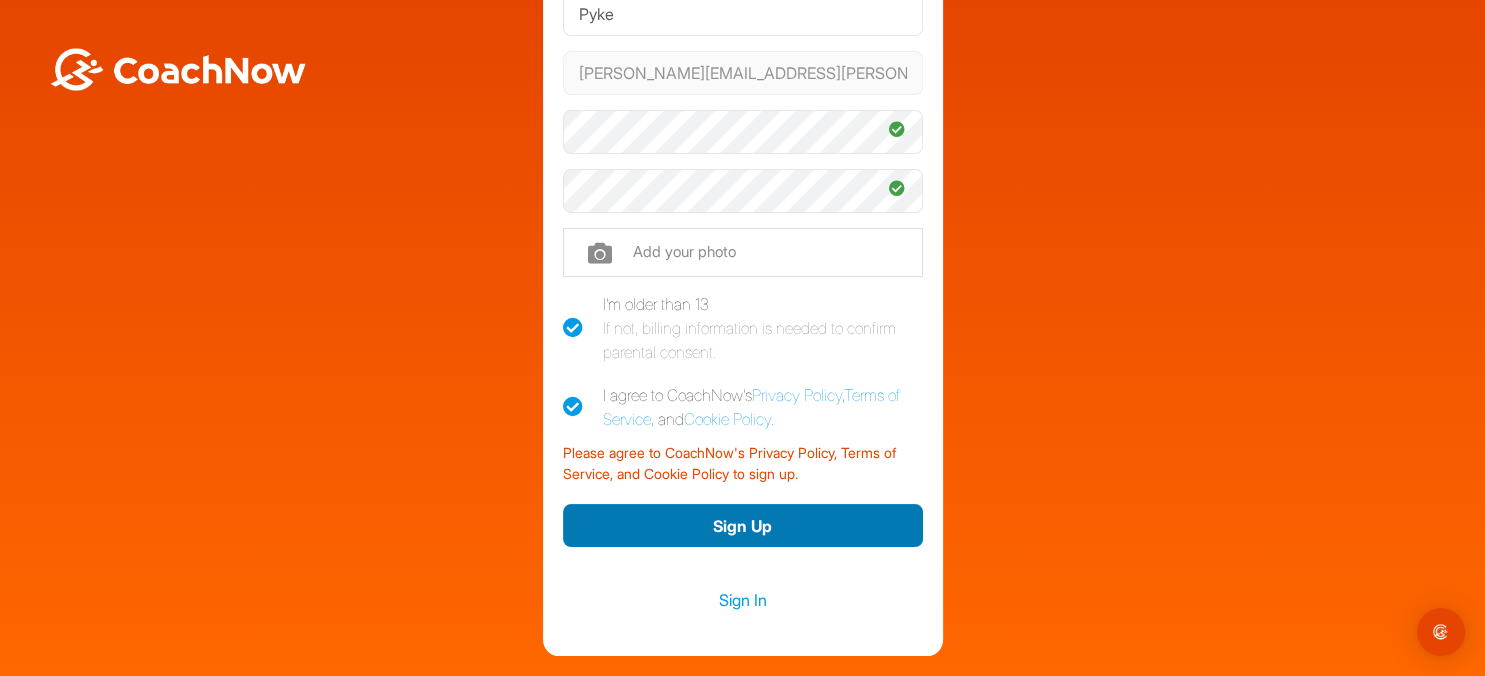 click on "Sign Up" at bounding box center [743, 525] 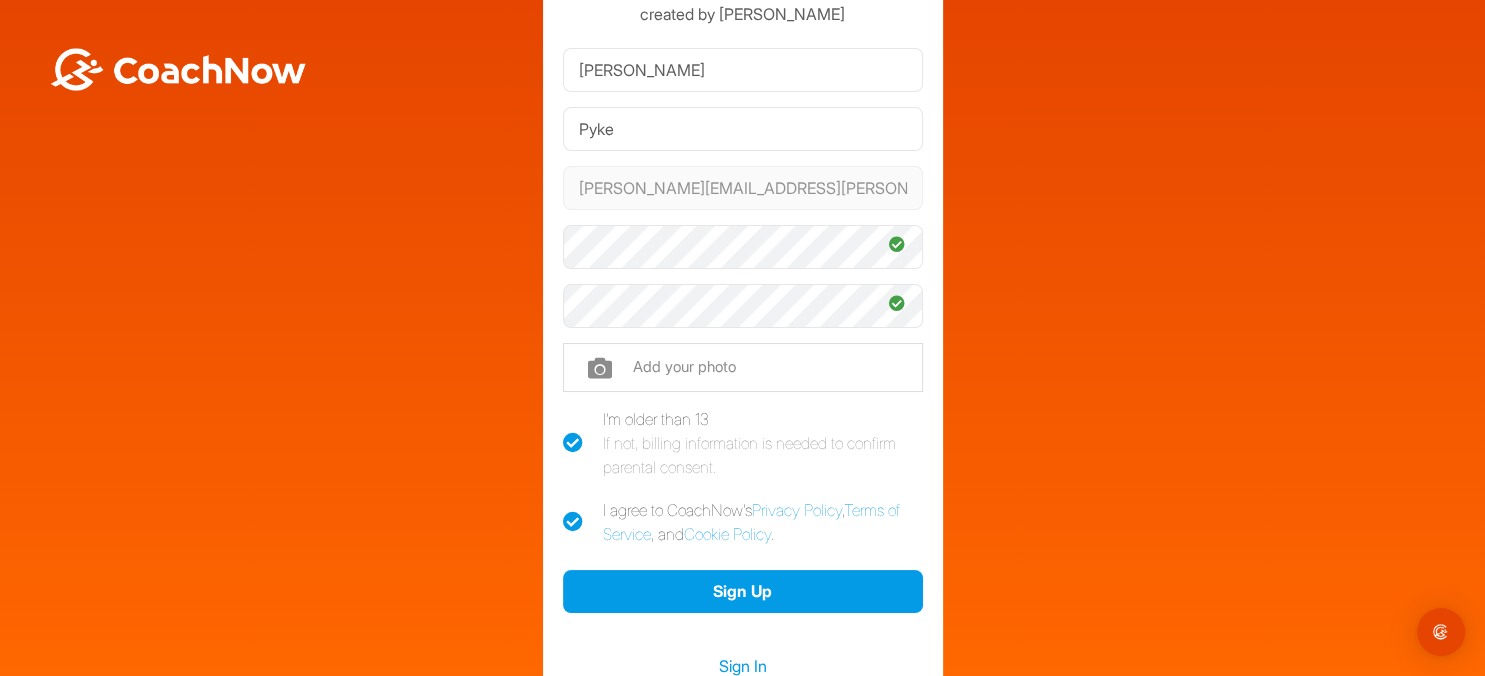 scroll, scrollTop: 230, scrollLeft: 0, axis: vertical 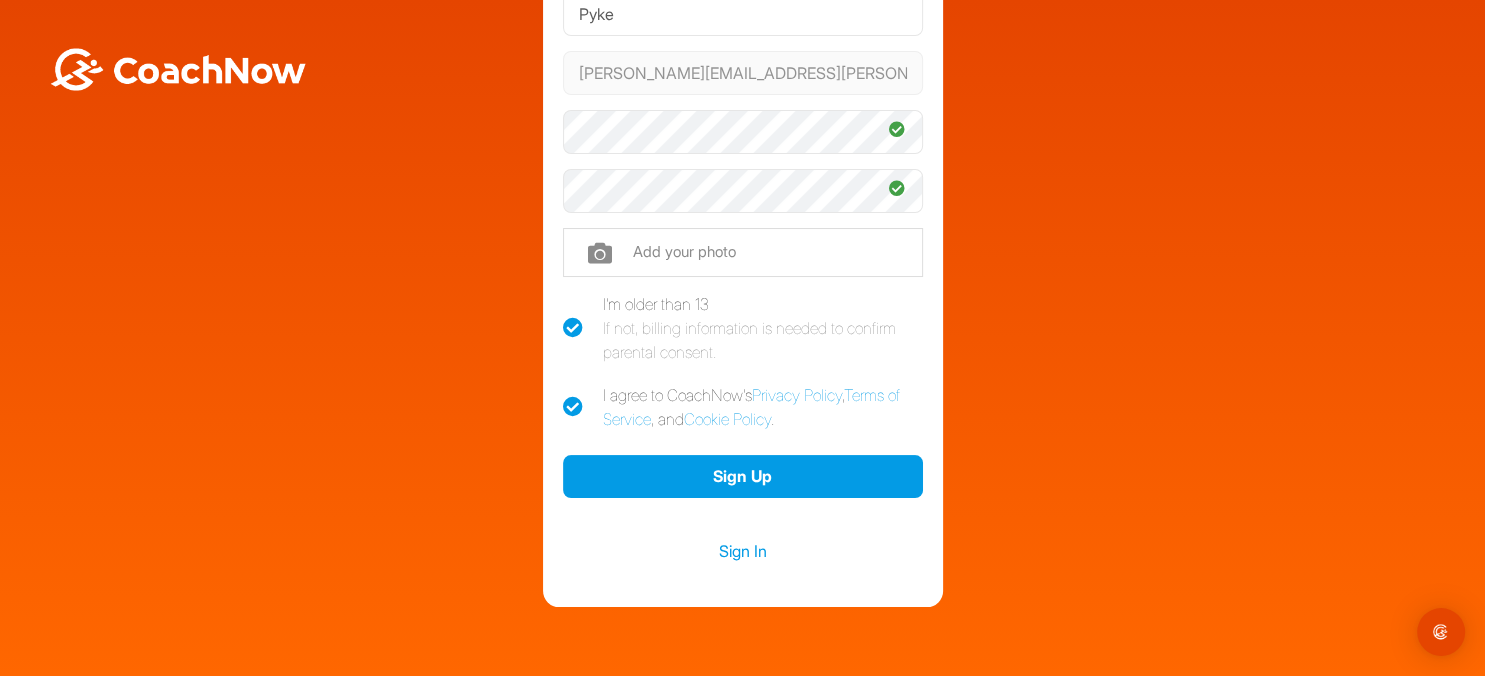 click at bounding box center (573, 328) 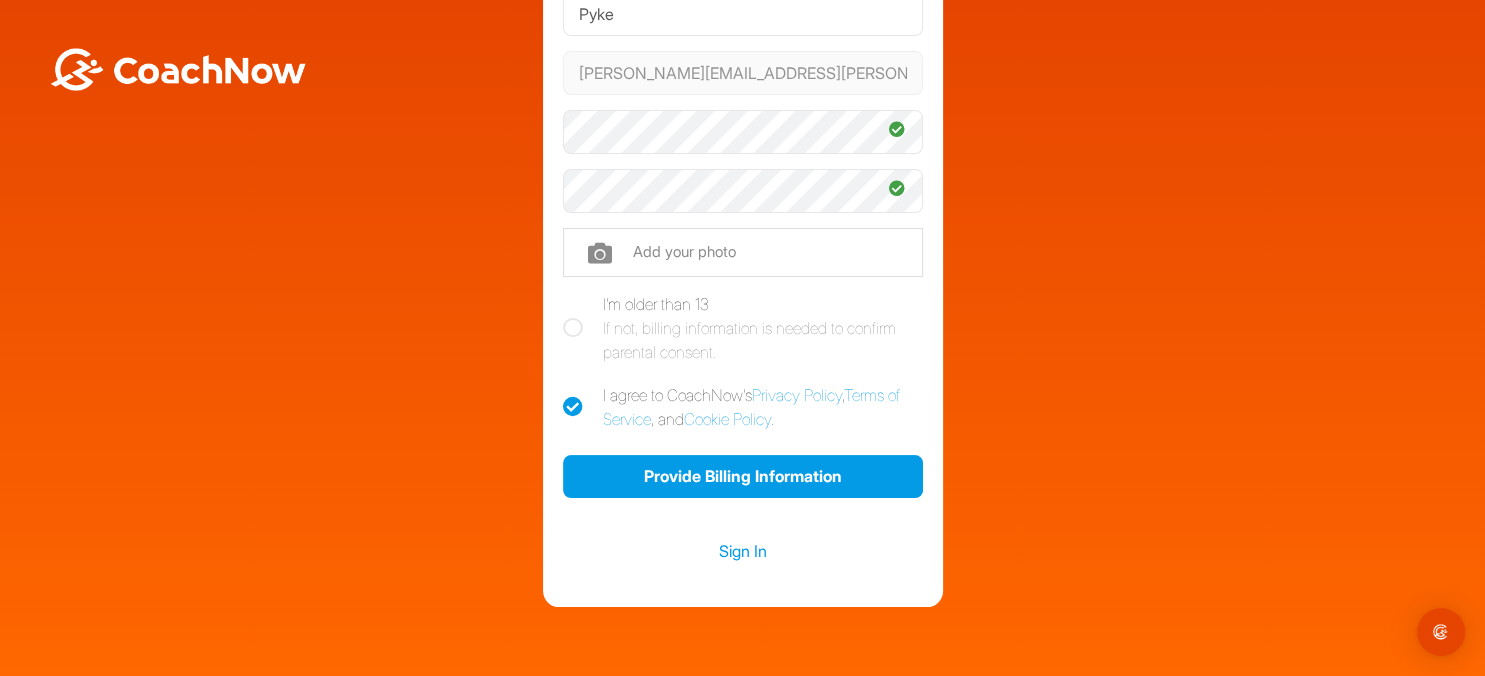 click at bounding box center (573, 328) 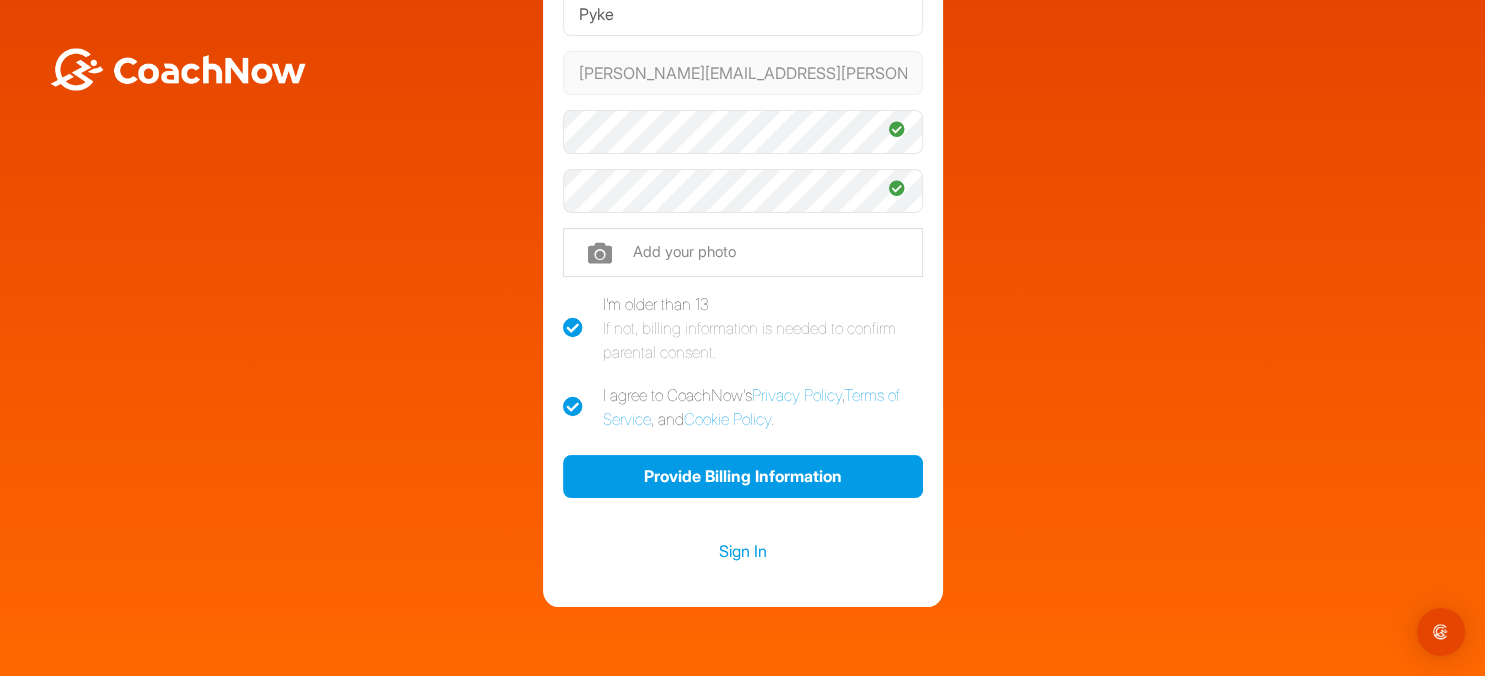 checkbox on "true" 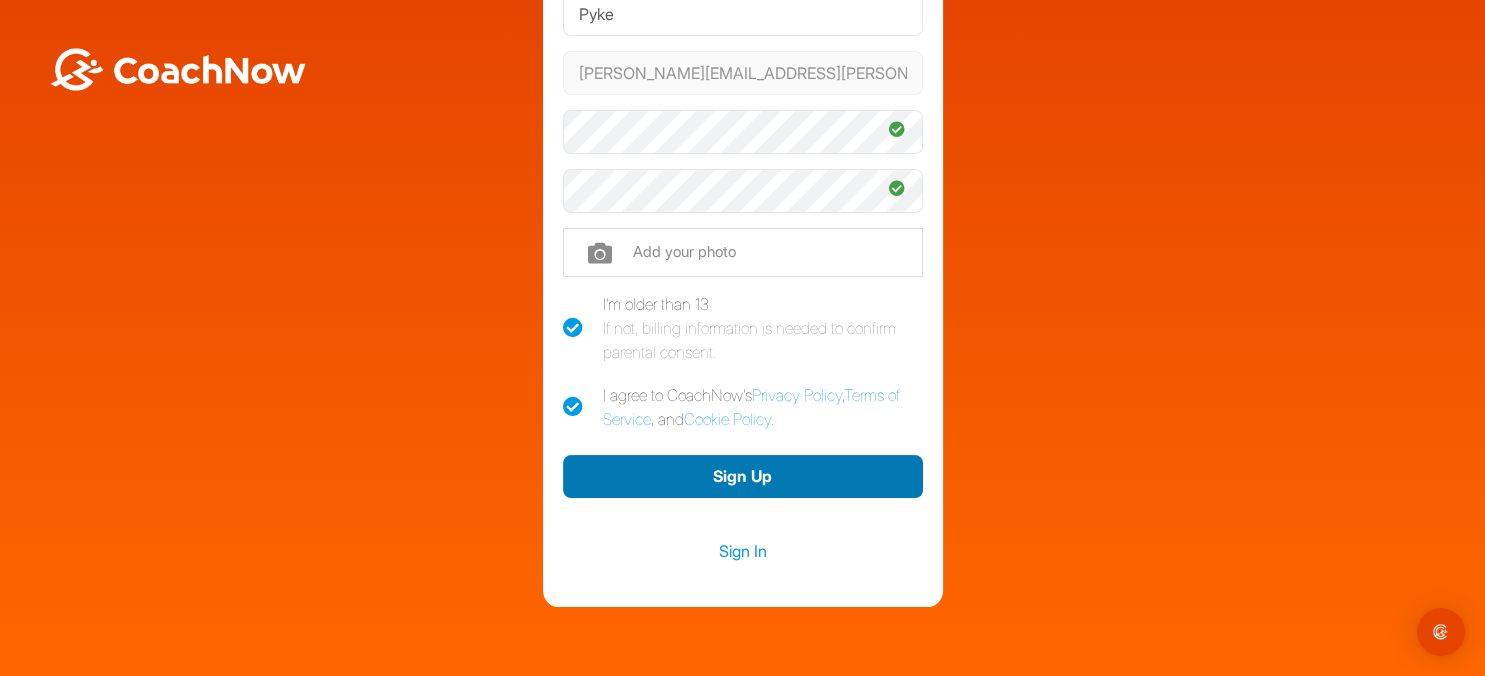 click on "Sign Up" at bounding box center [743, 476] 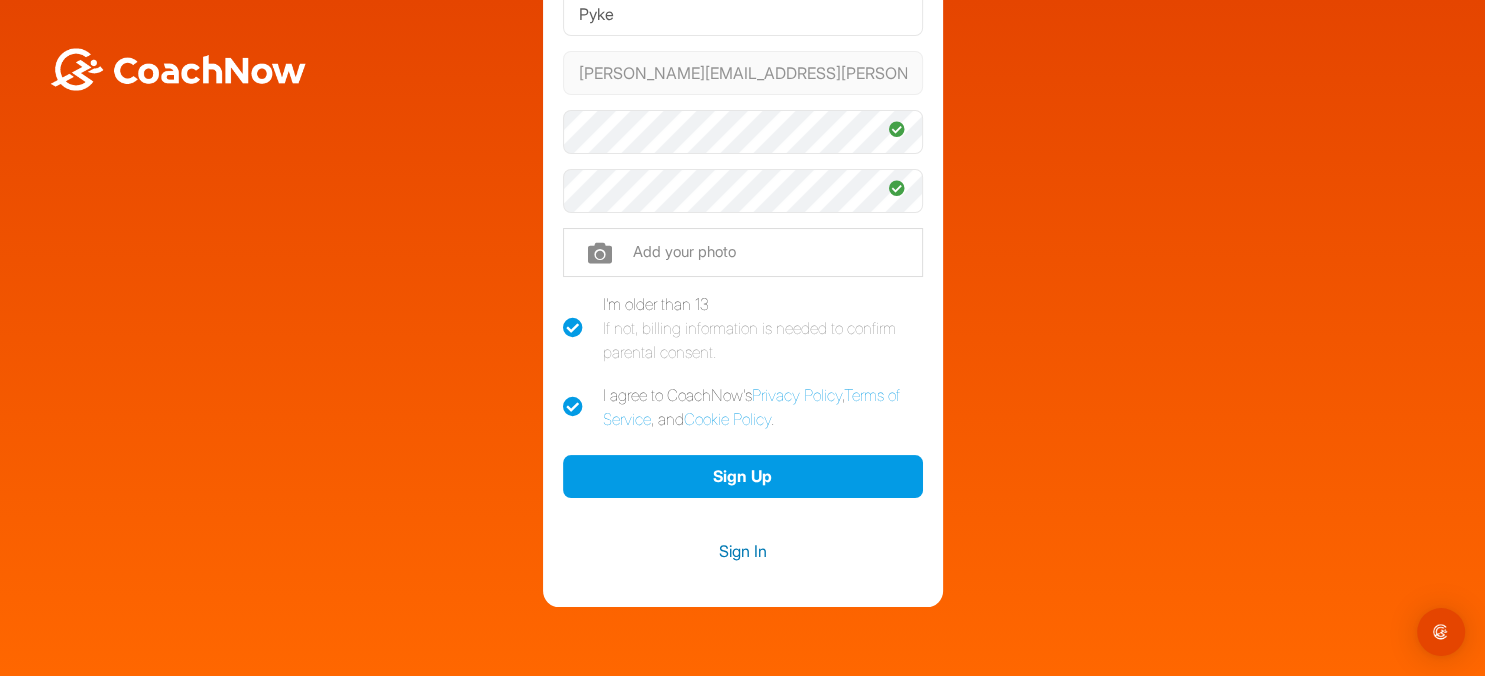 click on "Sign In" at bounding box center (743, 551) 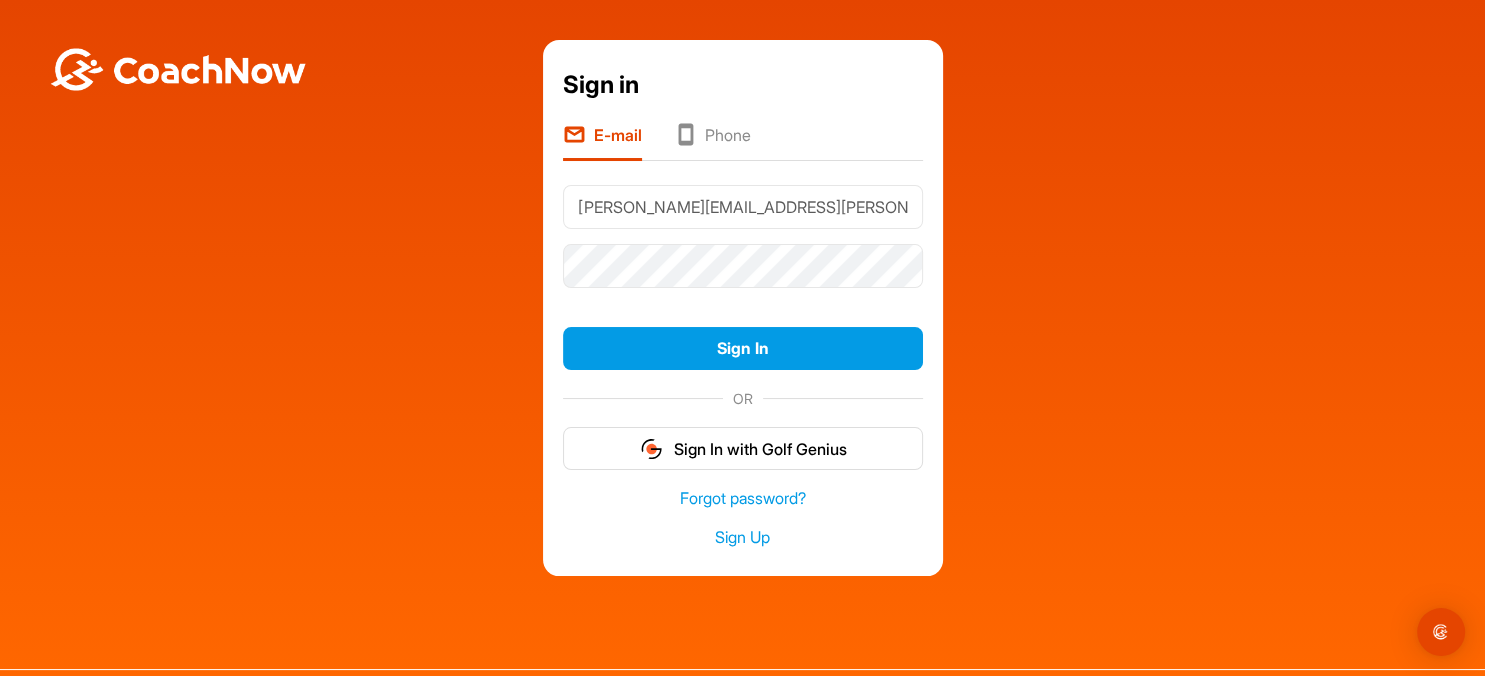 type on "[PERSON_NAME][EMAIL_ADDRESS][PERSON_NAME][DOMAIN_NAME]" 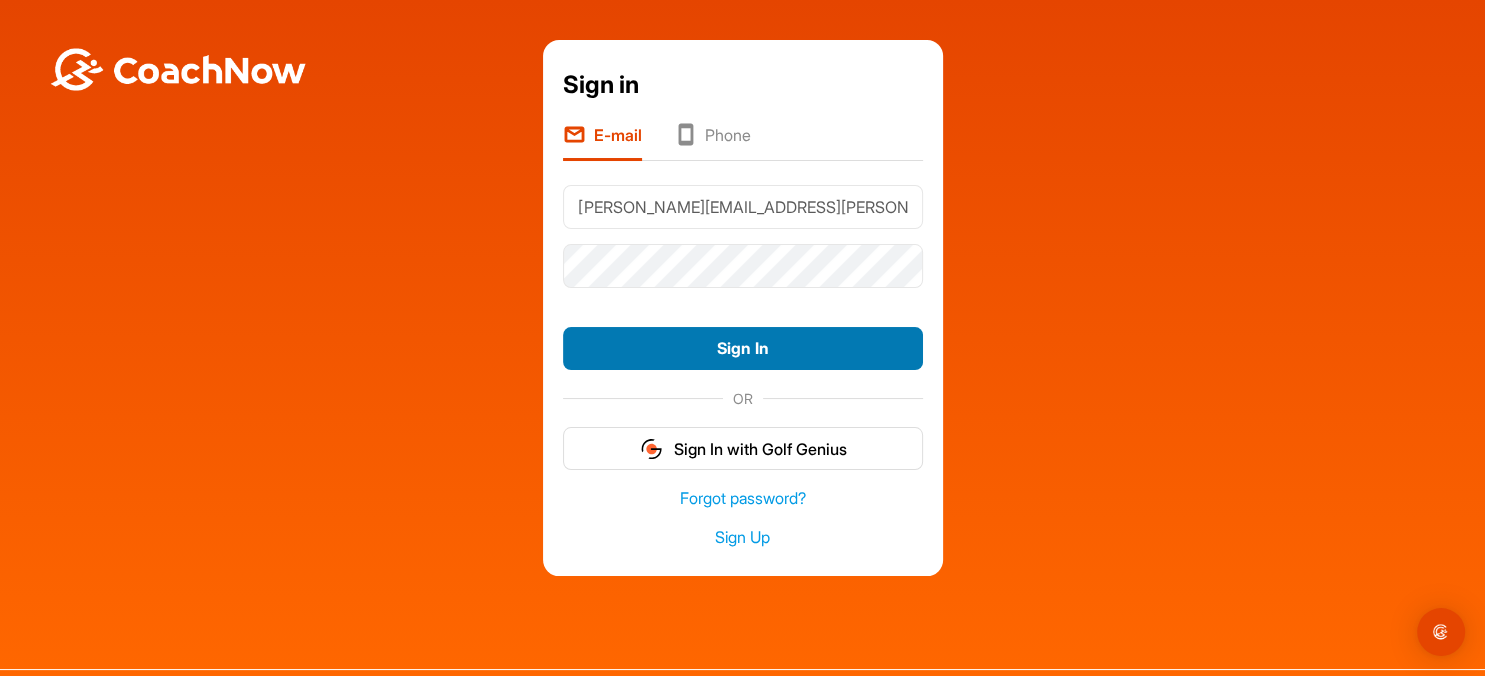 click on "Sign In" at bounding box center [743, 348] 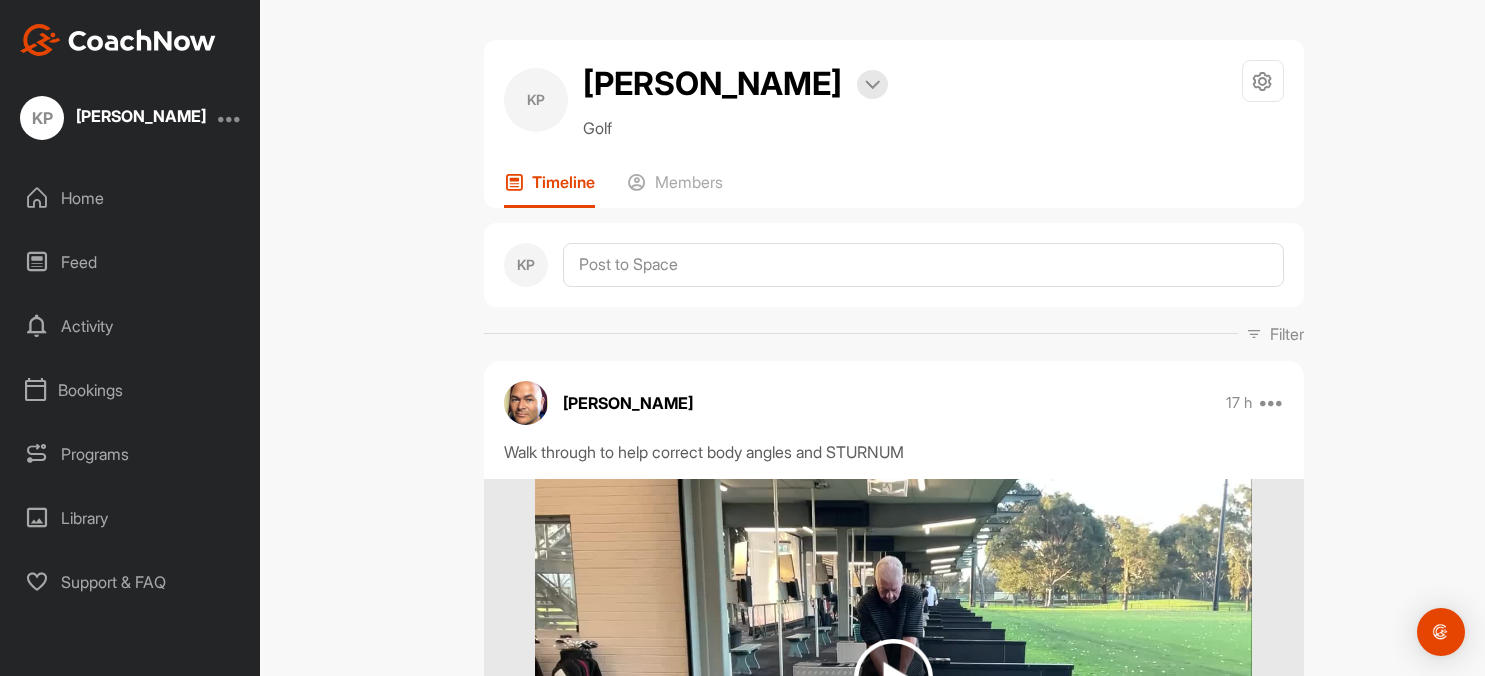 scroll, scrollTop: 0, scrollLeft: 0, axis: both 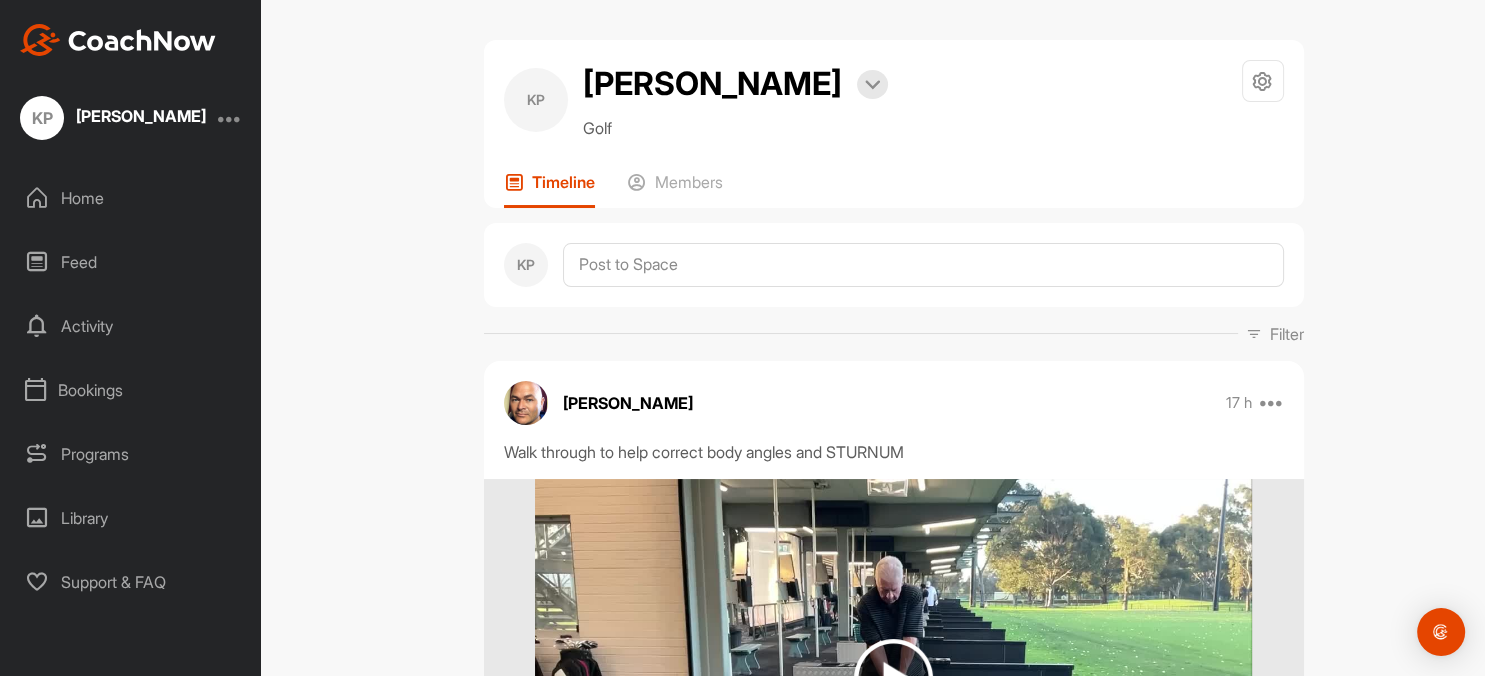 click on "Bookings" at bounding box center (131, 390) 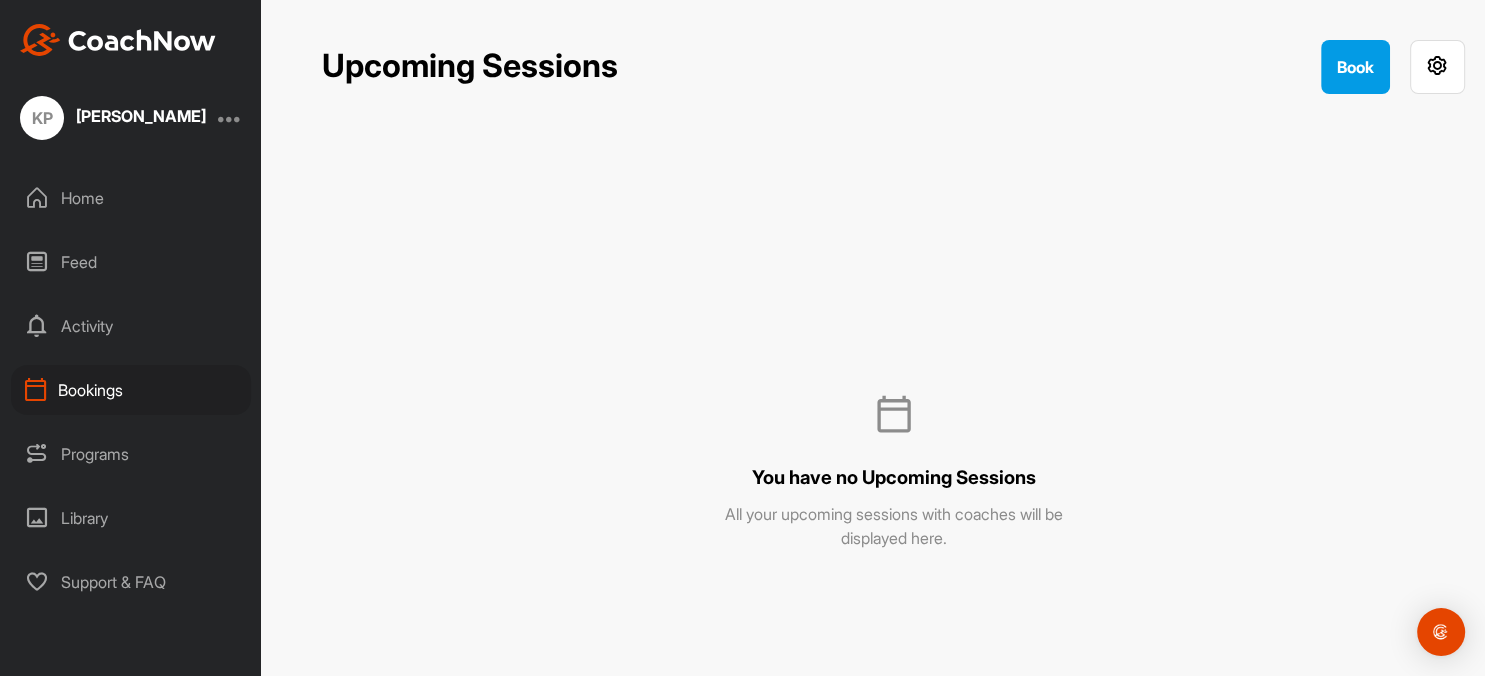 click on "Home" at bounding box center (131, 198) 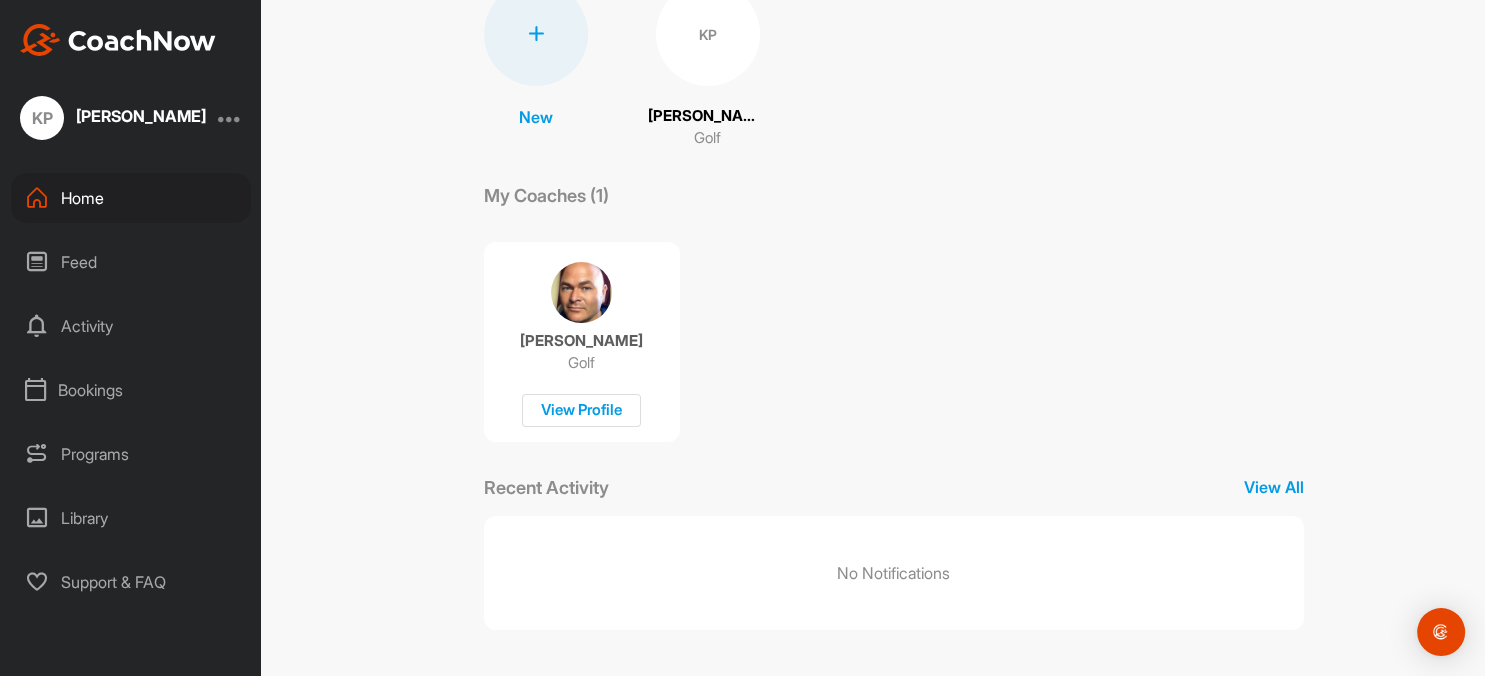 scroll, scrollTop: 0, scrollLeft: 0, axis: both 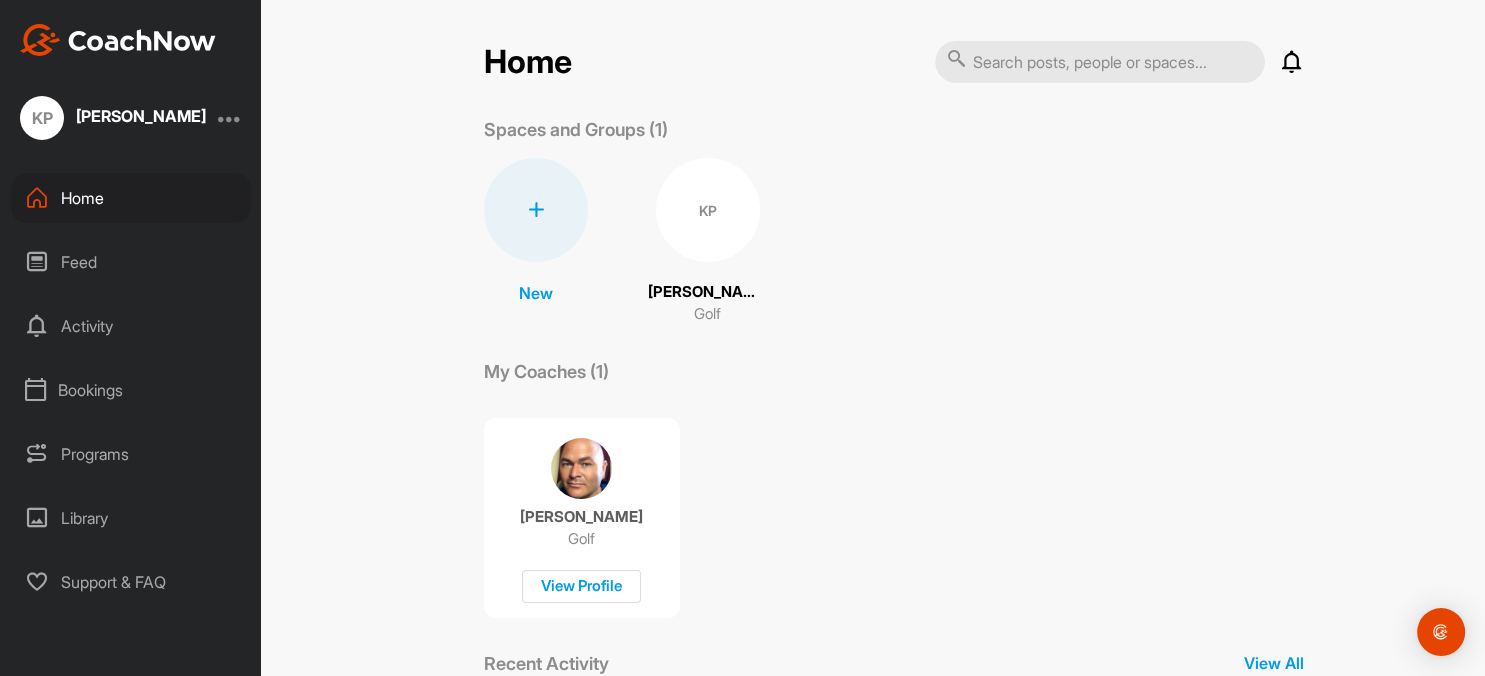 click on "KP" at bounding box center [42, 118] 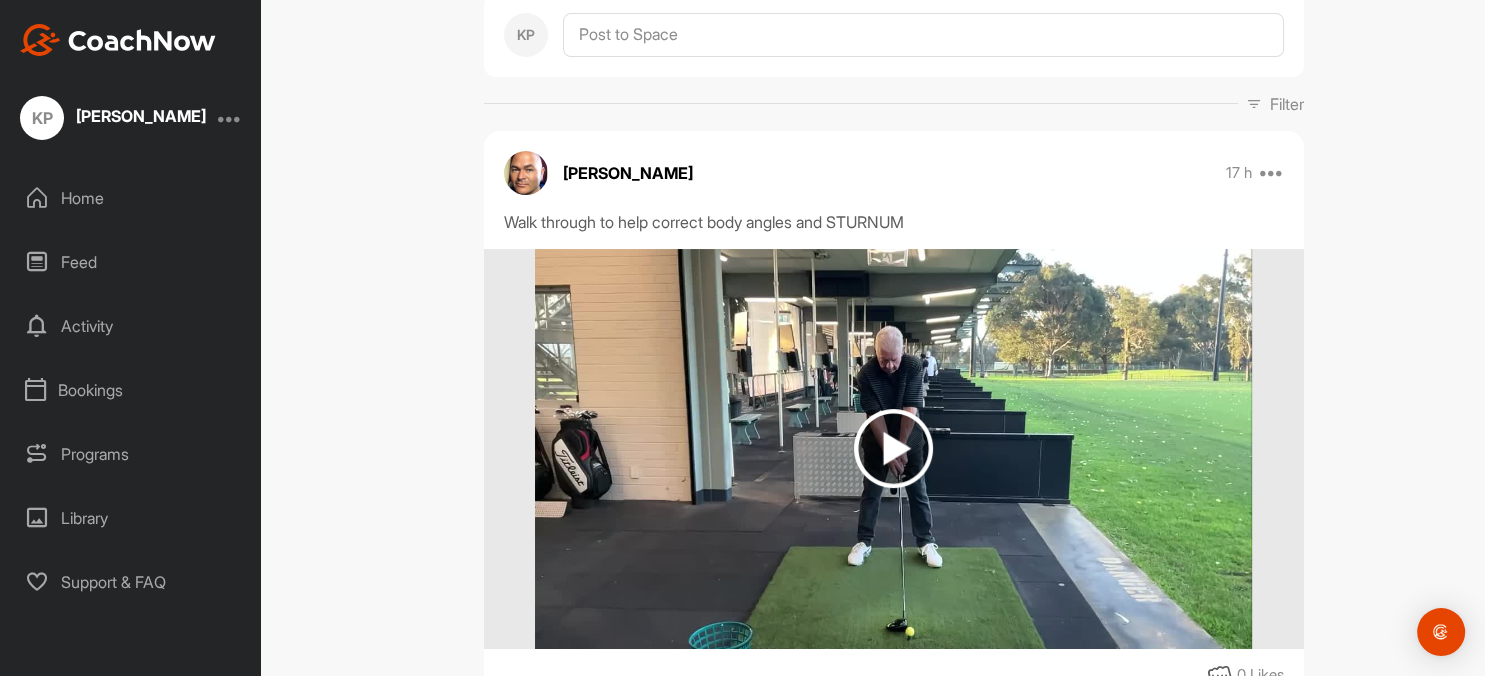 scroll, scrollTop: 346, scrollLeft: 0, axis: vertical 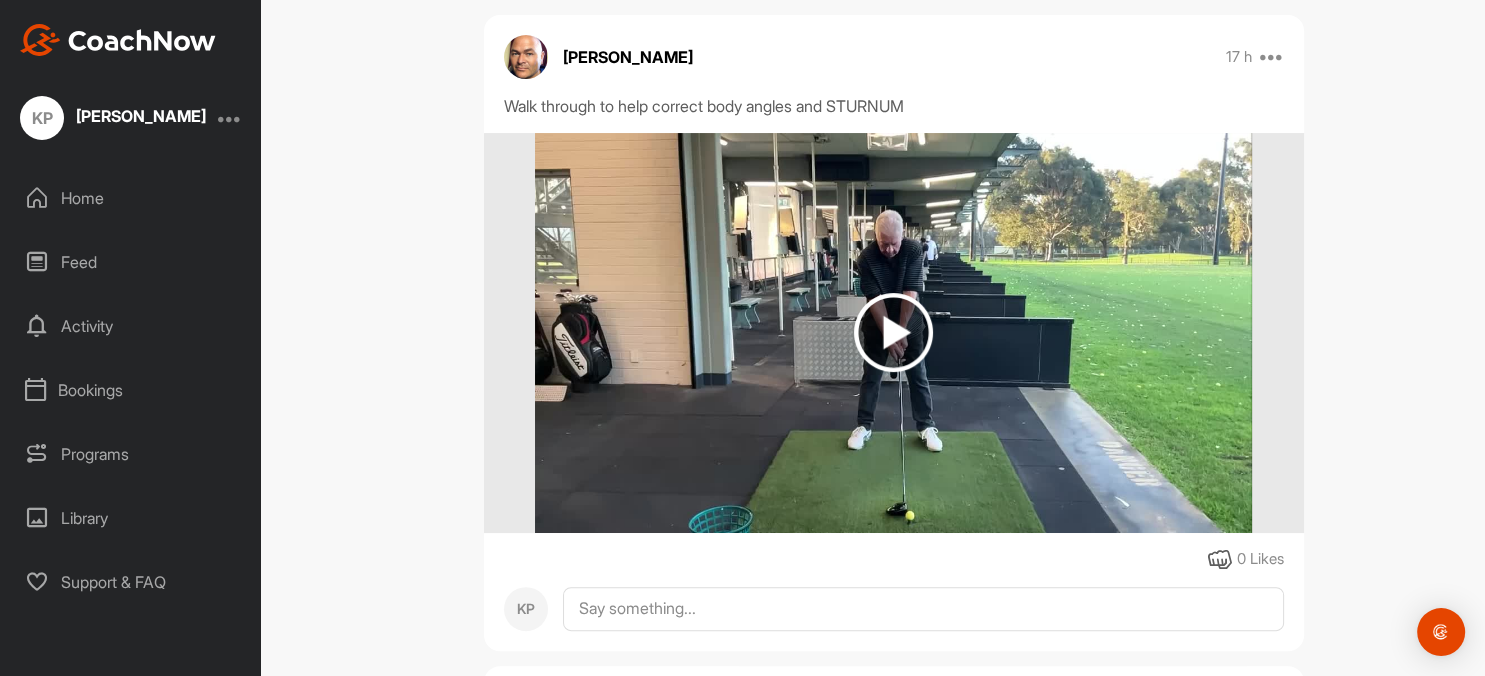 click at bounding box center (893, 332) 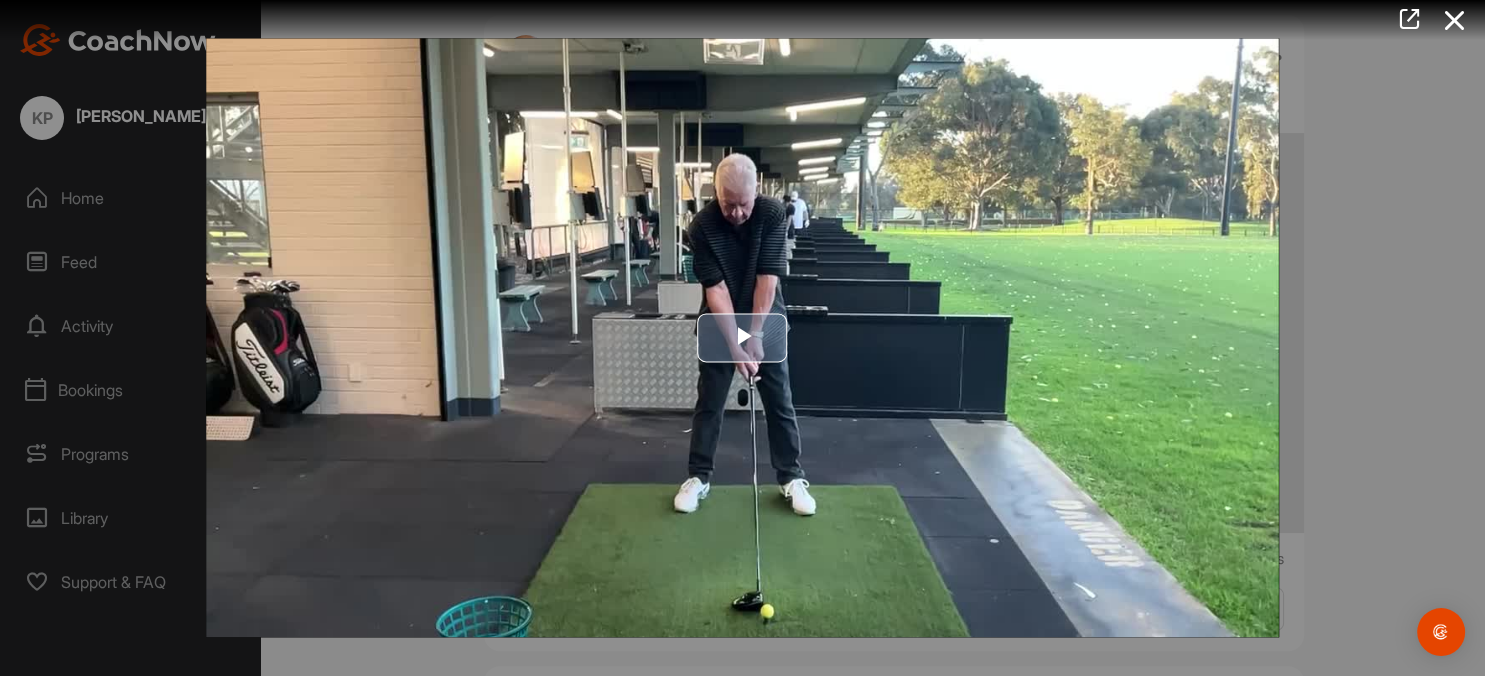 click at bounding box center [743, 338] 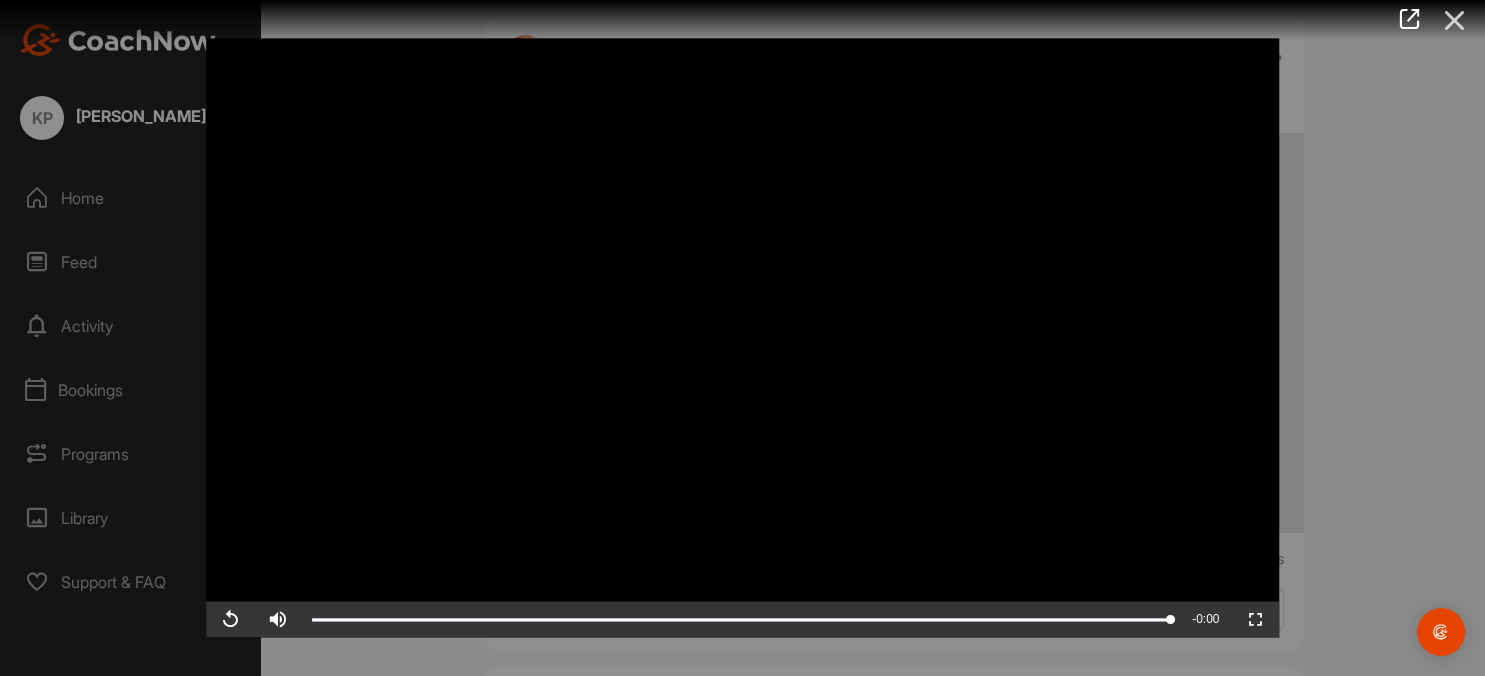 click at bounding box center [1455, 20] 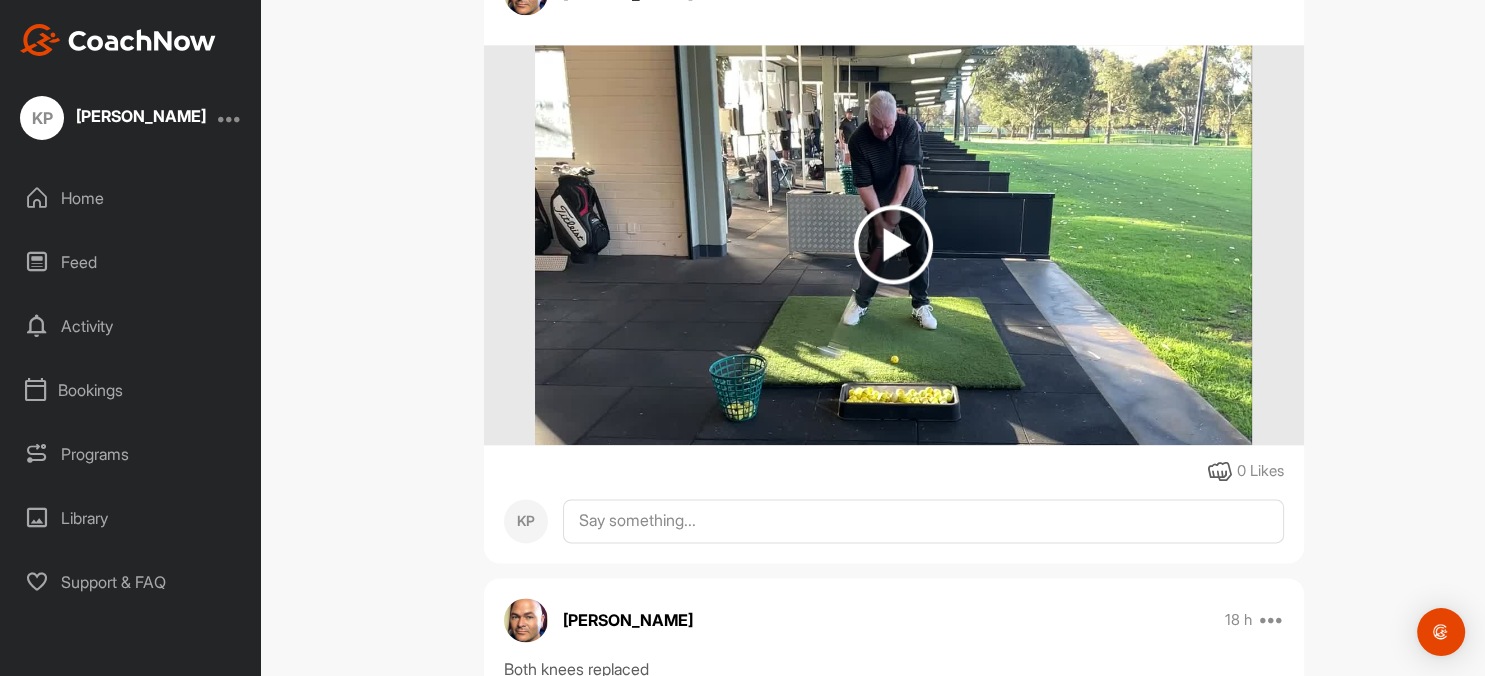 scroll, scrollTop: 2200, scrollLeft: 0, axis: vertical 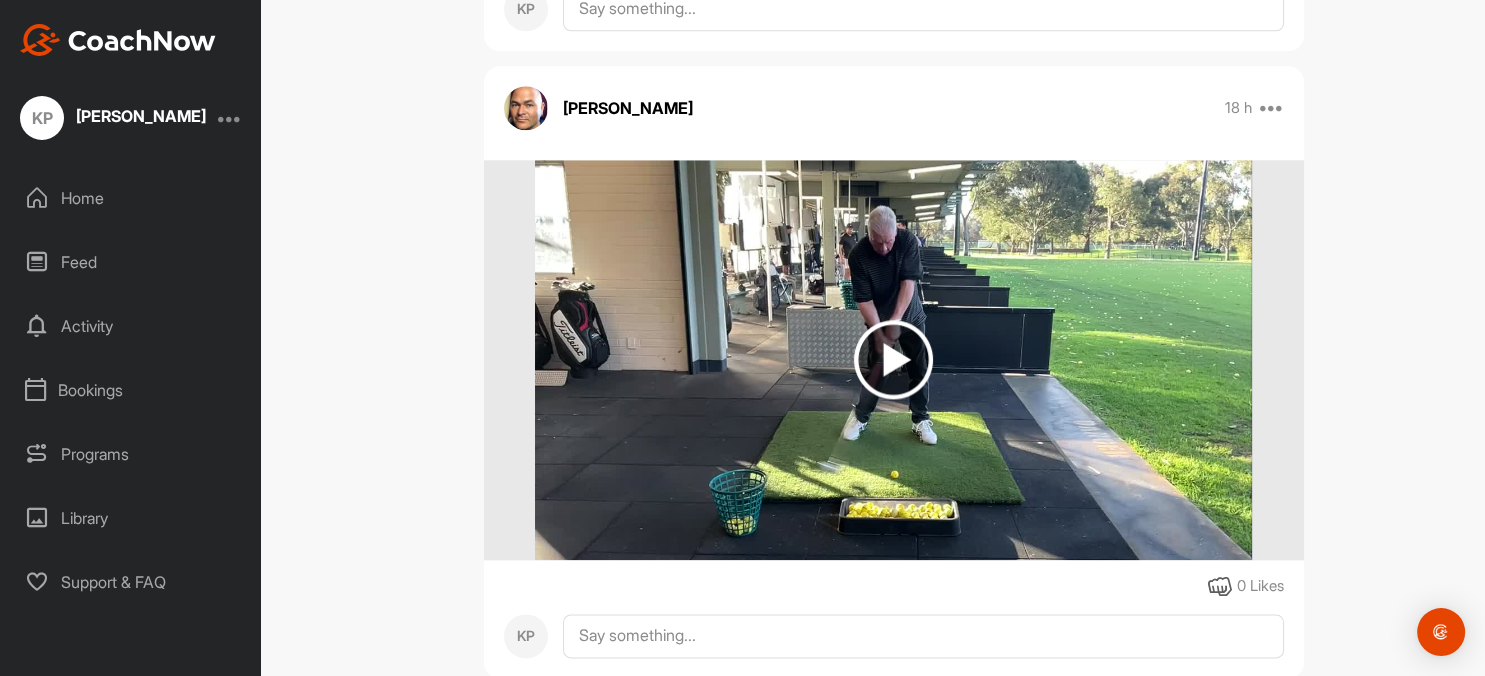 click at bounding box center [893, 359] 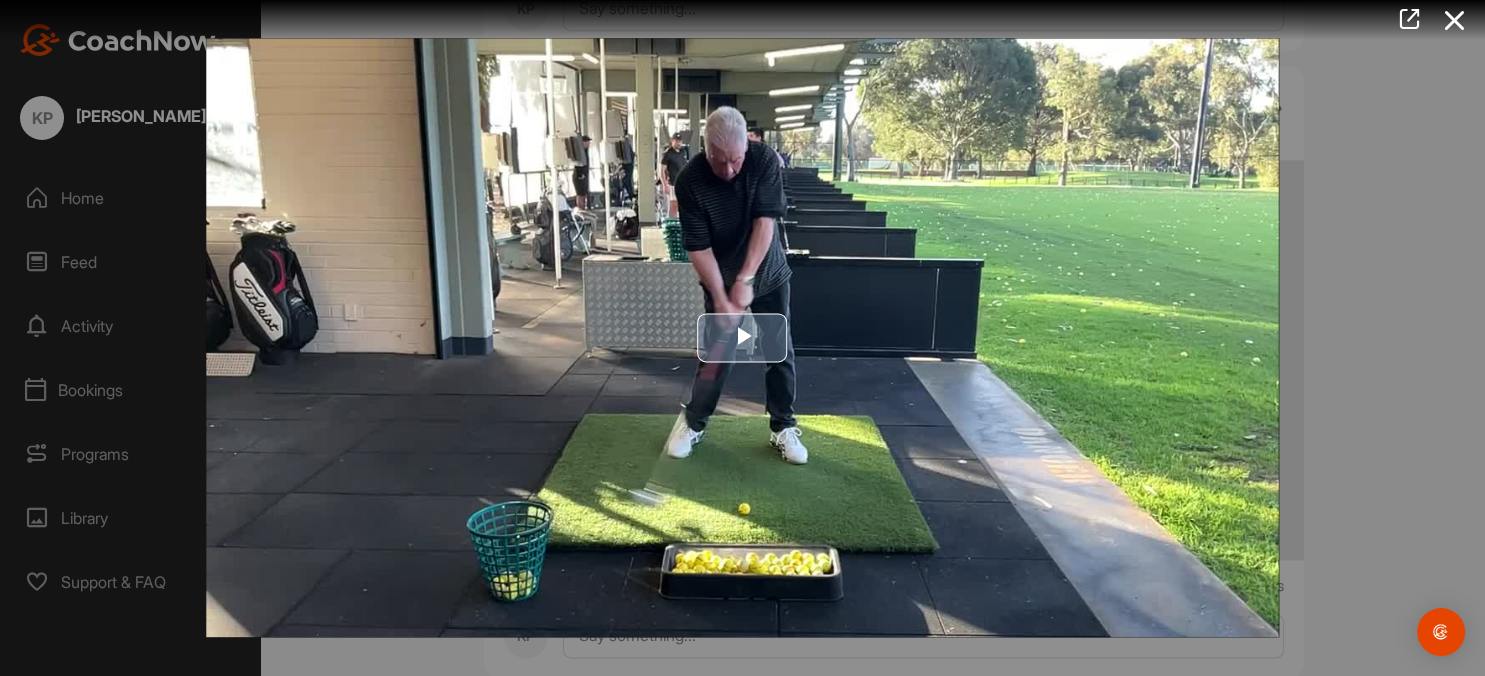 click at bounding box center (743, 338) 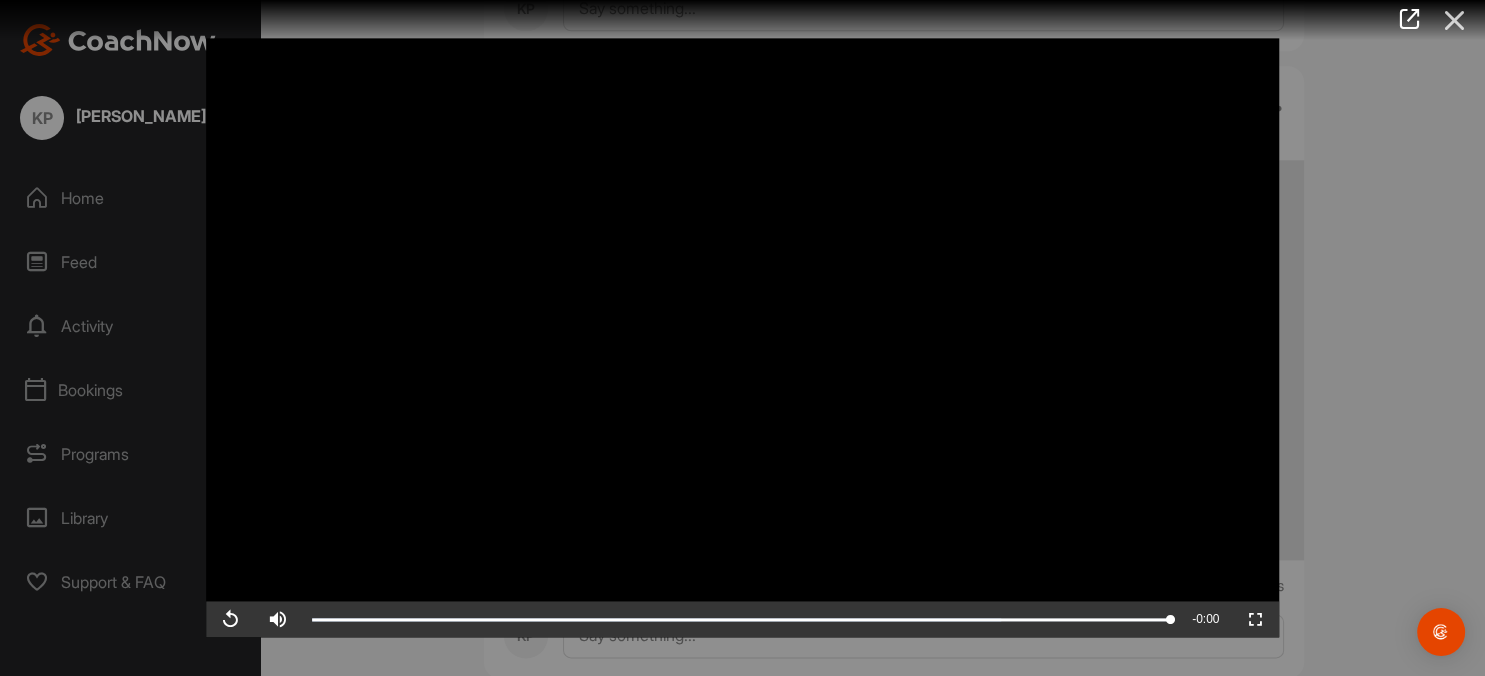 click at bounding box center (1455, 20) 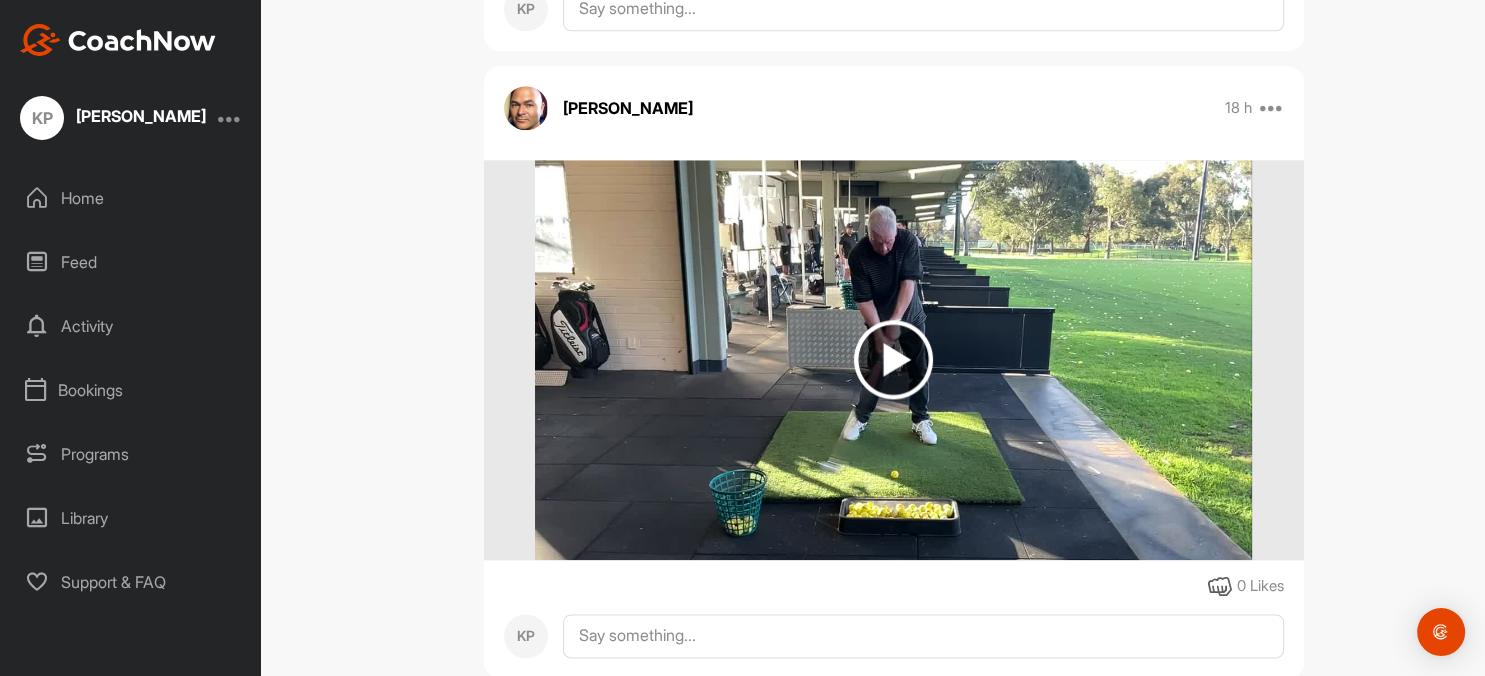 click at bounding box center [893, 359] 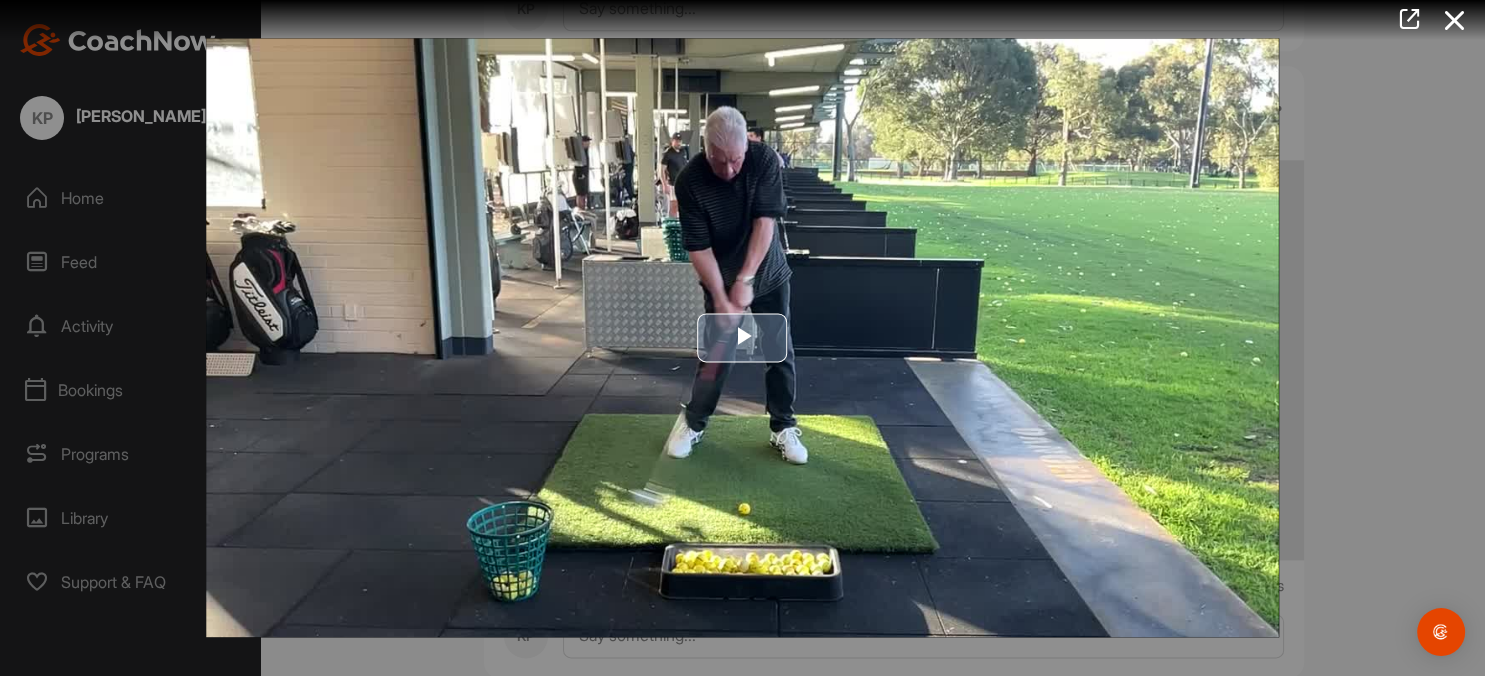 click at bounding box center (743, 338) 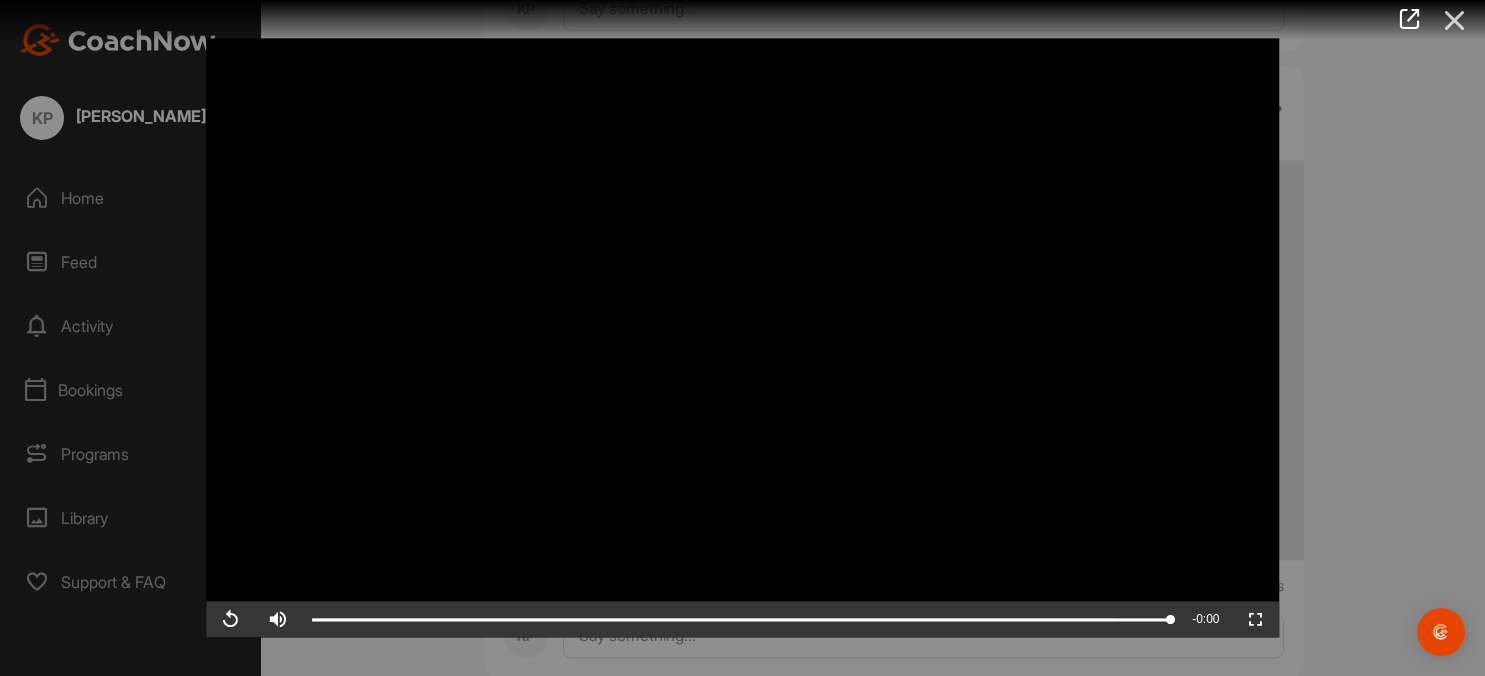 click at bounding box center [1455, 20] 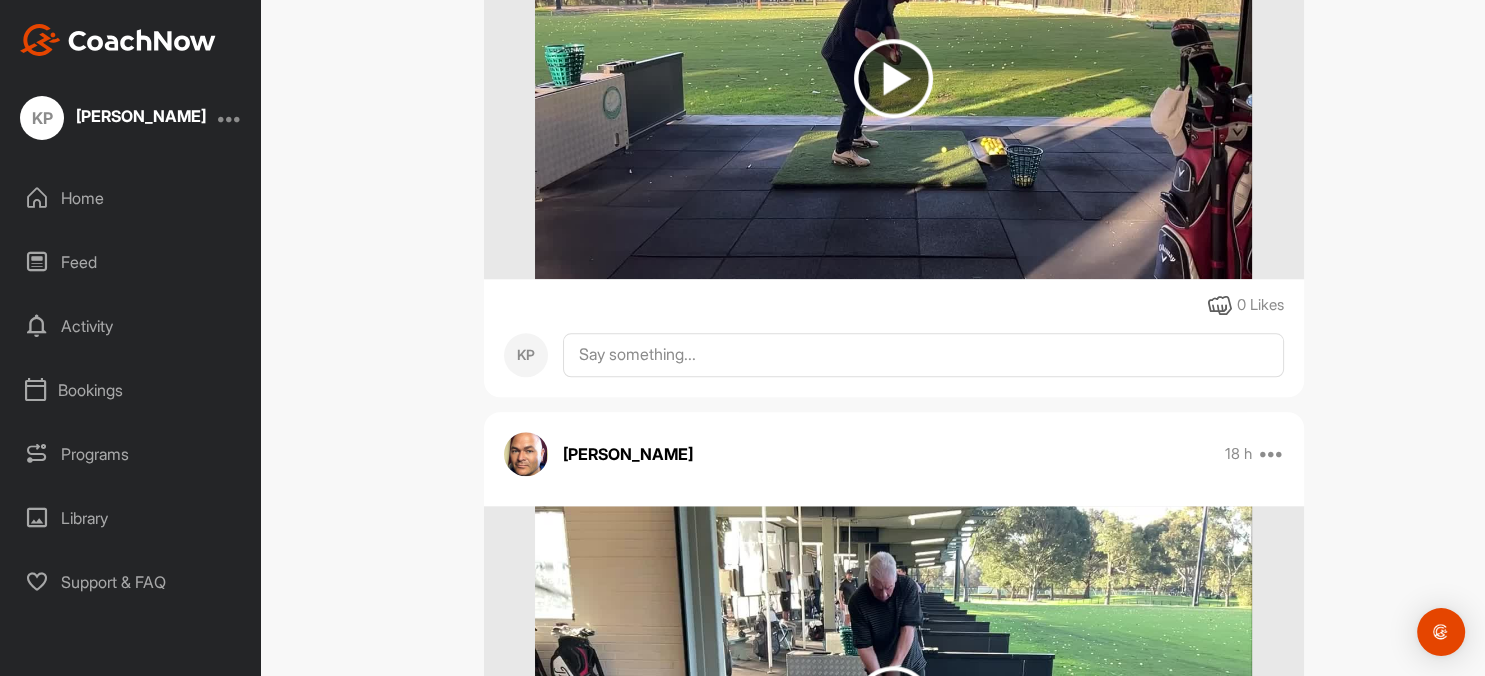 scroll, scrollTop: 1624, scrollLeft: 0, axis: vertical 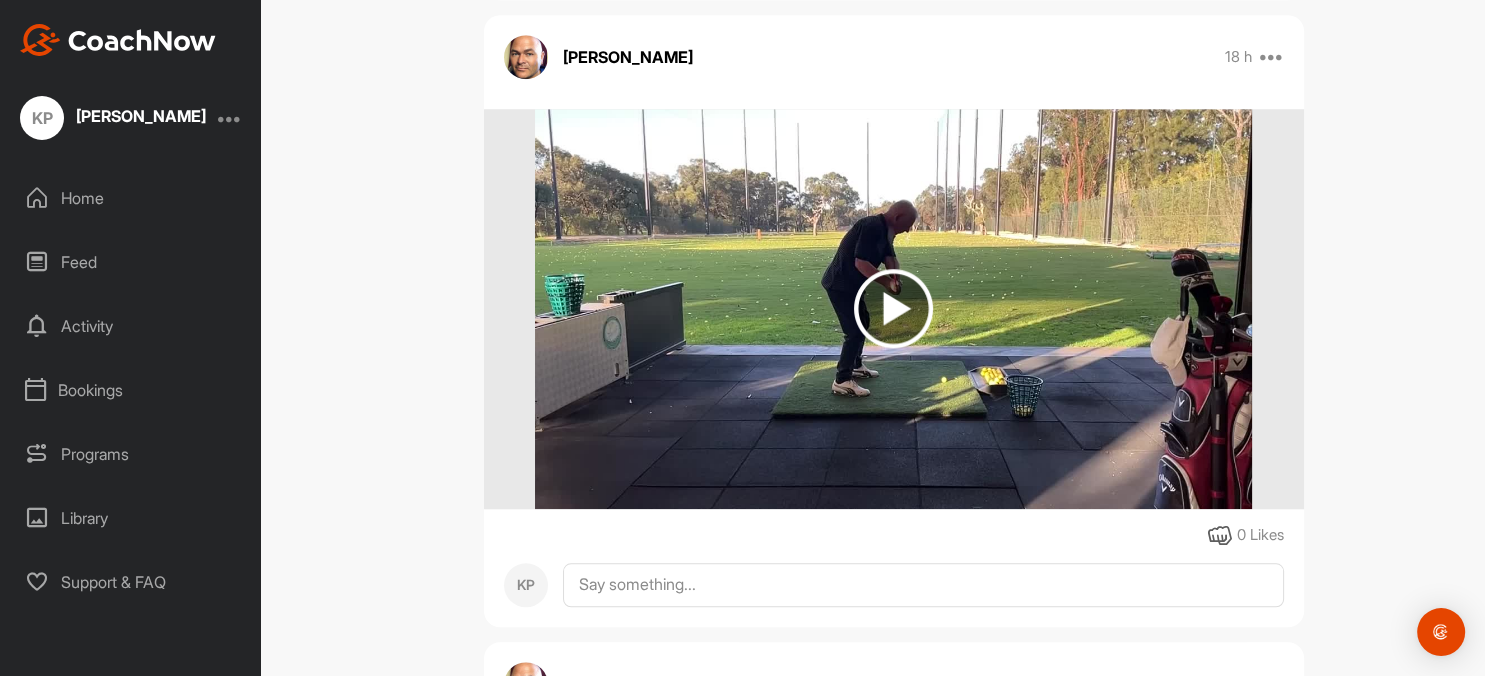 click at bounding box center [893, 308] 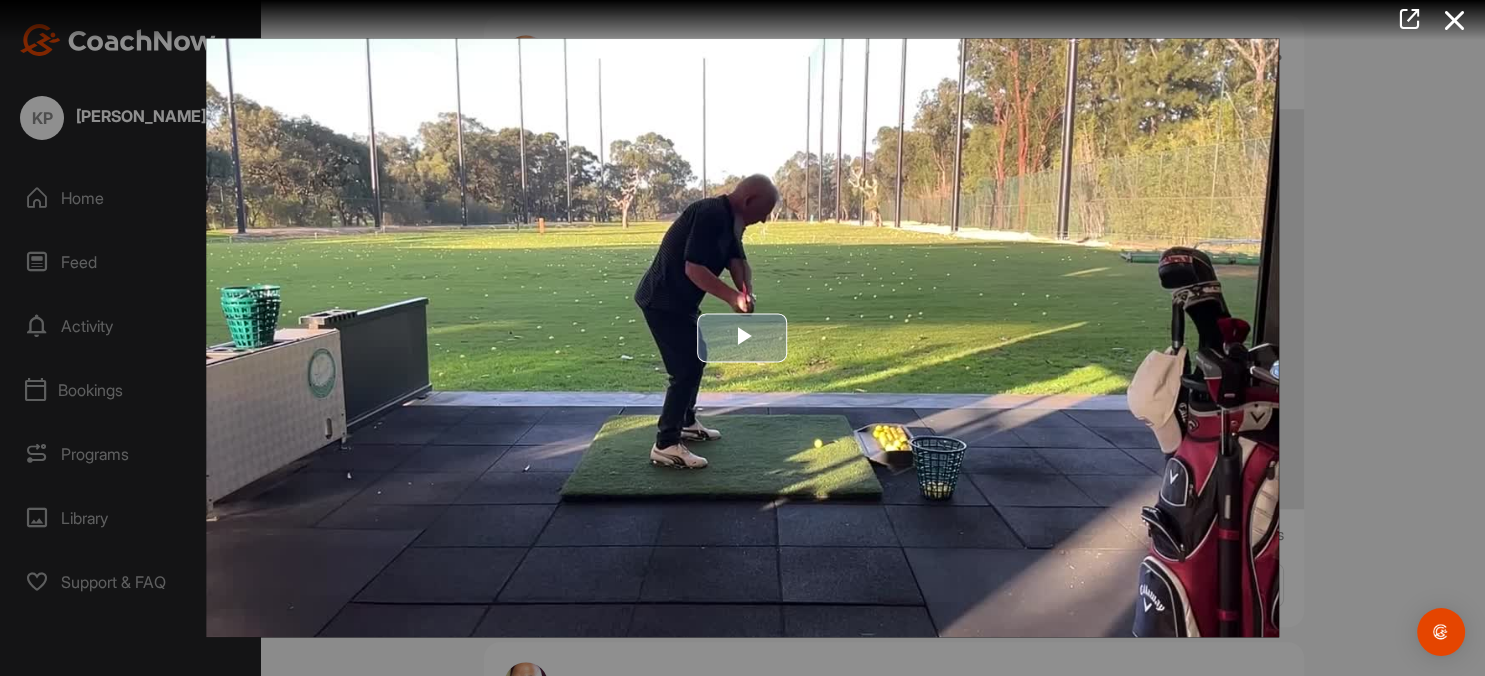 click at bounding box center [743, 338] 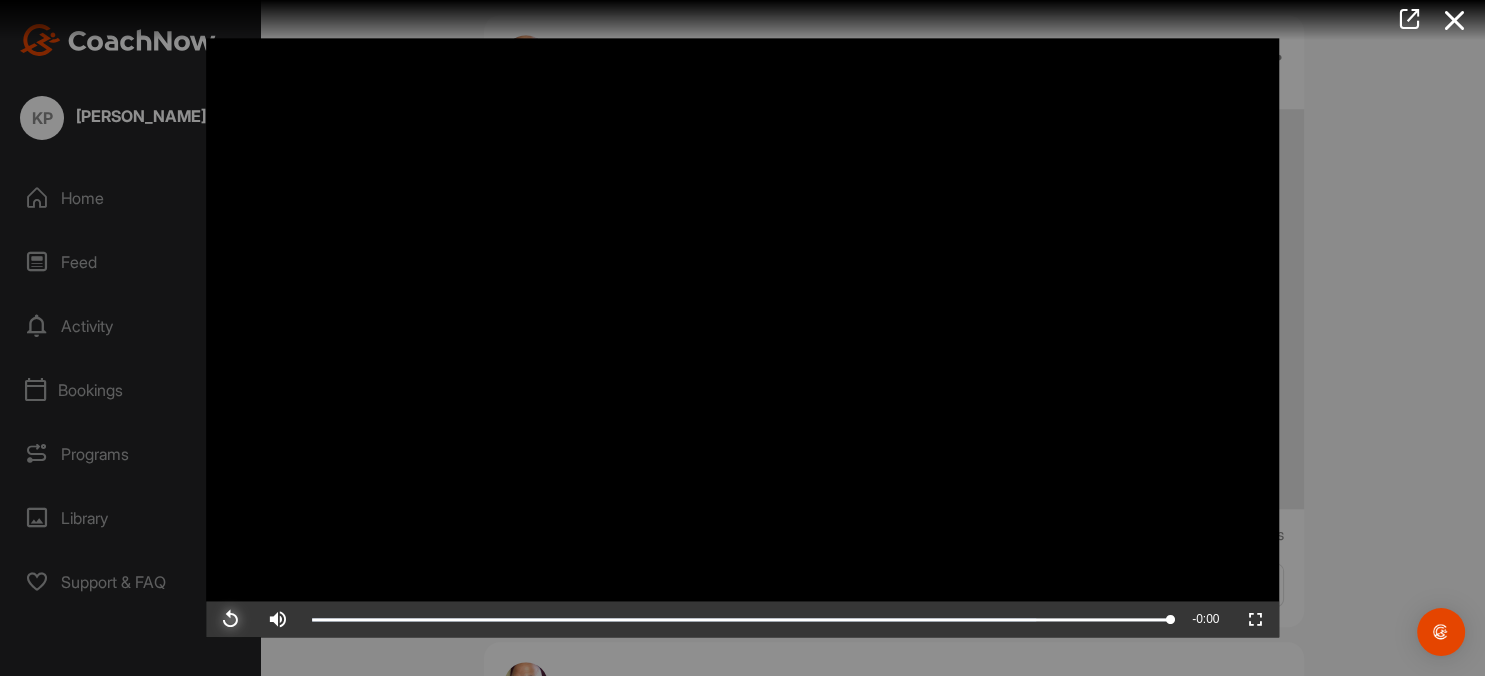 click at bounding box center (230, 620) 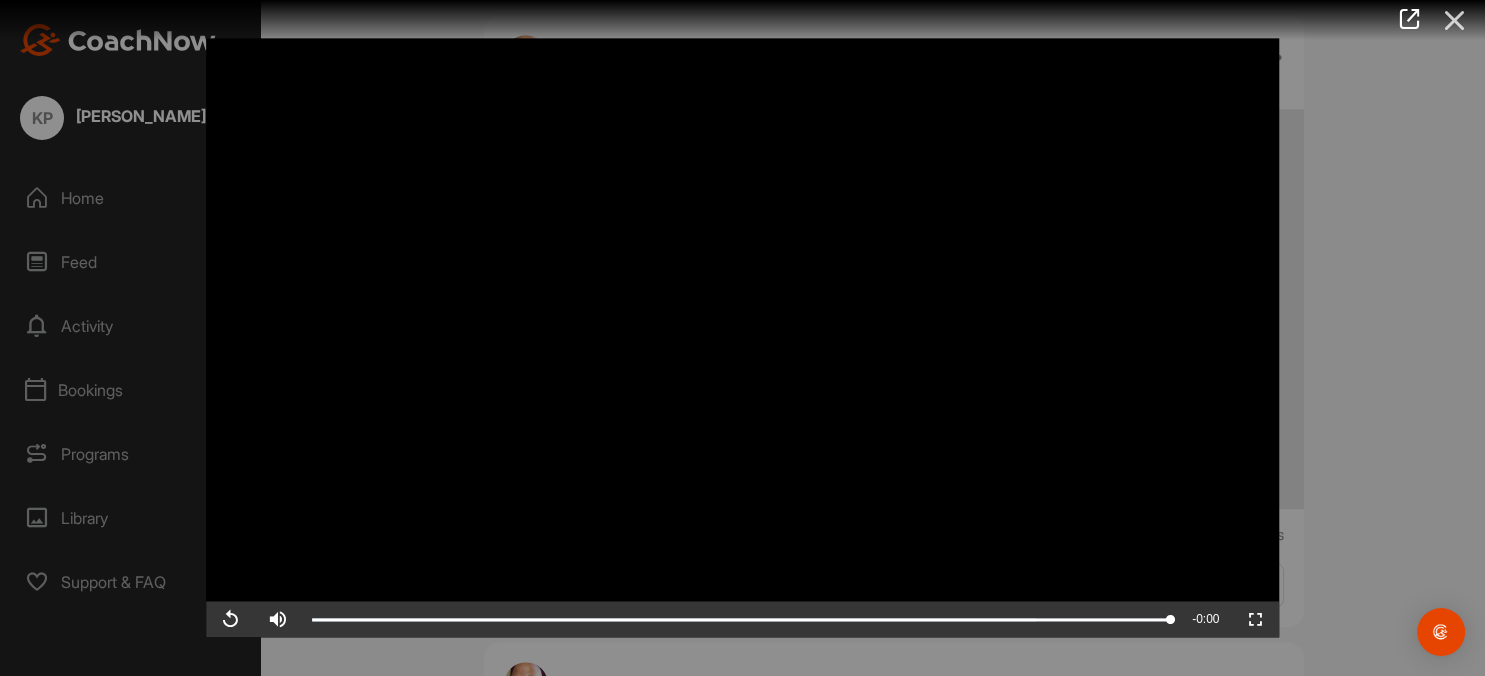 click at bounding box center (1455, 20) 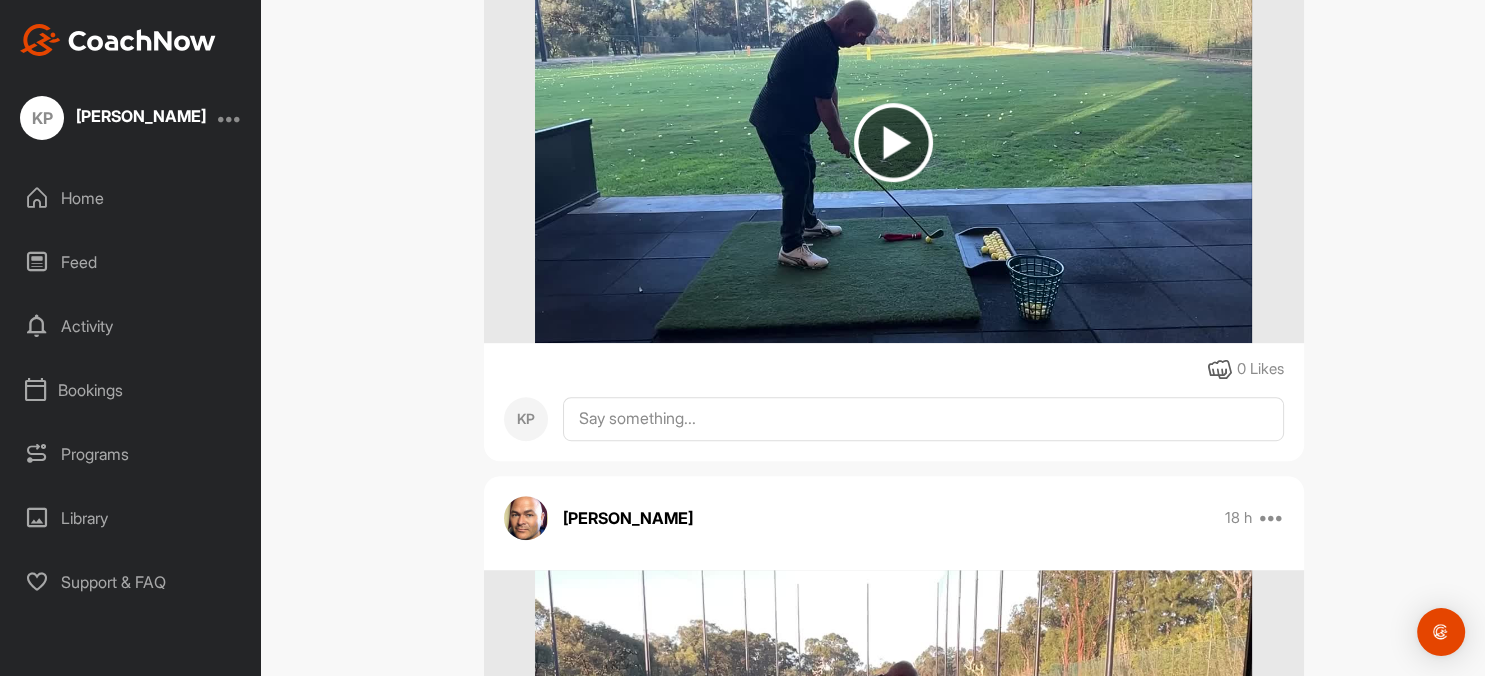 scroll, scrollTop: 1048, scrollLeft: 0, axis: vertical 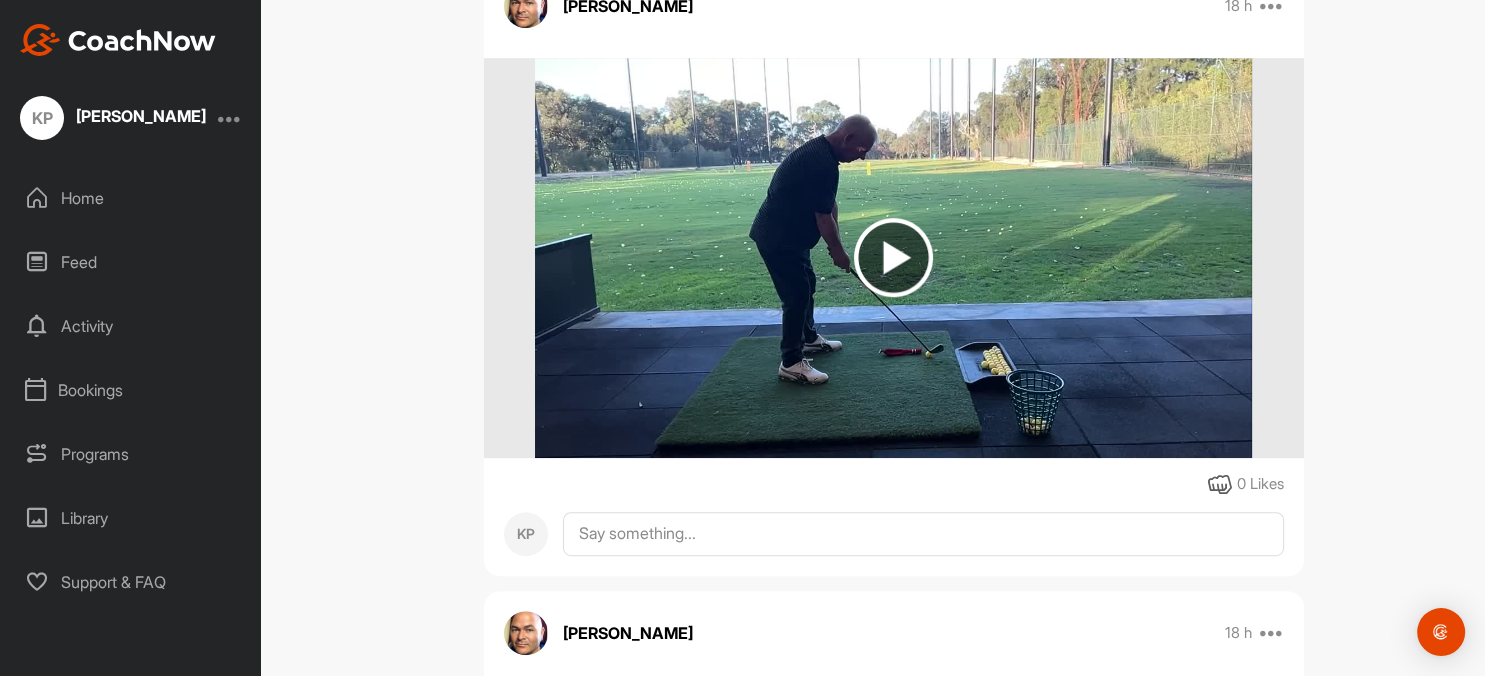 click at bounding box center [893, 257] 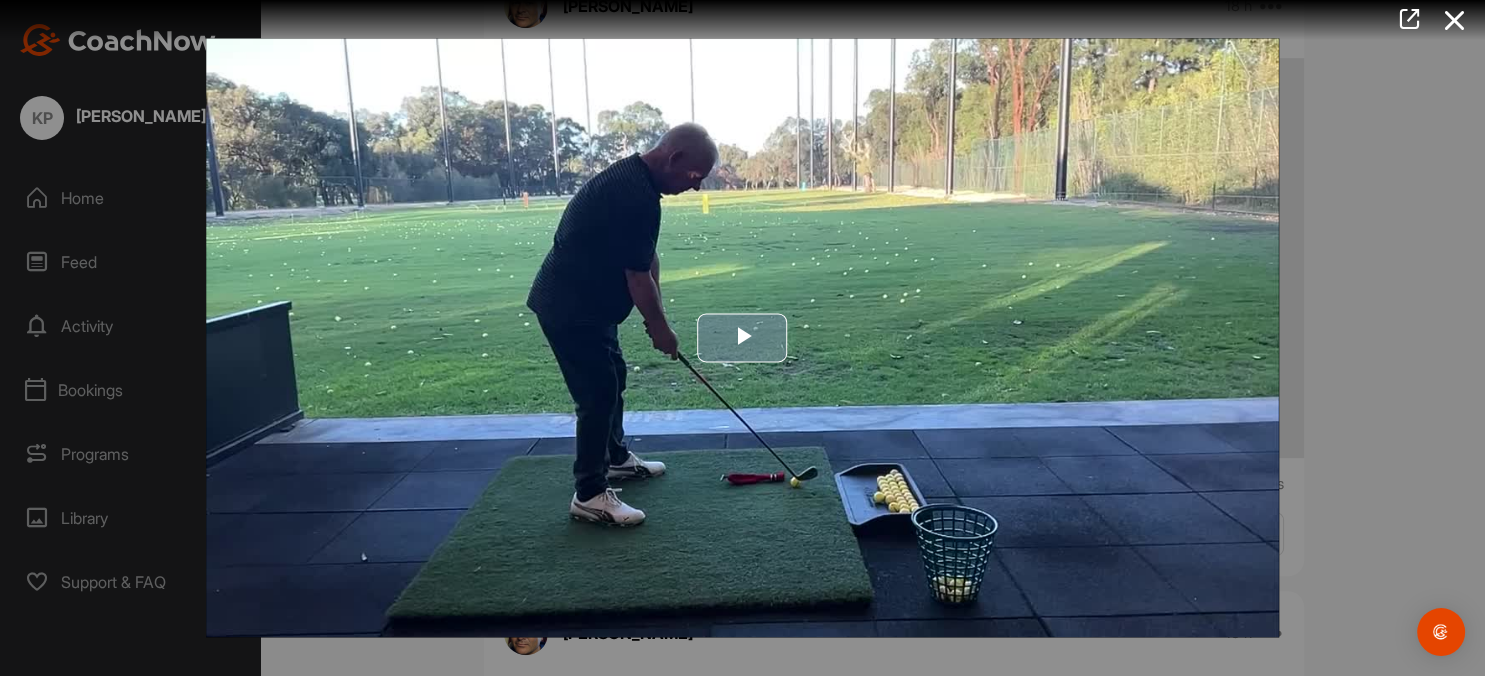 click at bounding box center [743, 338] 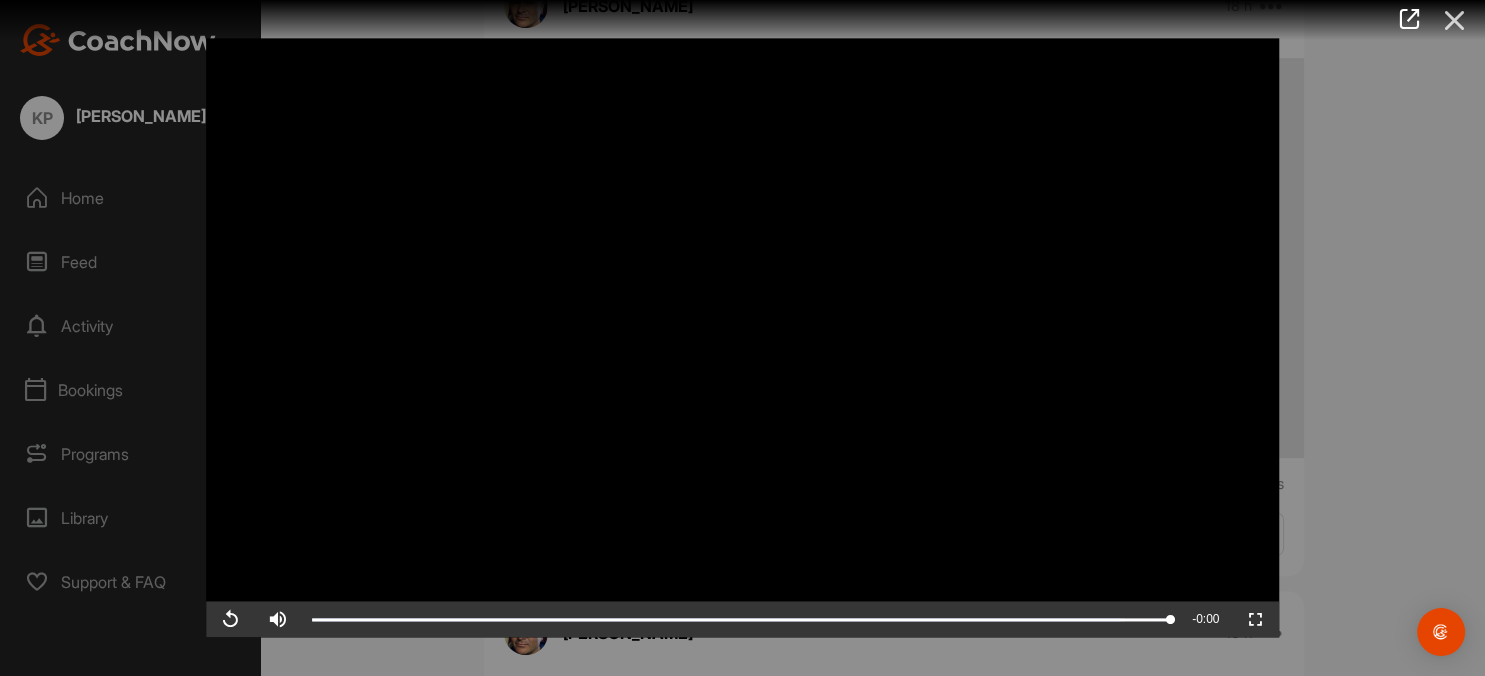 click at bounding box center (1455, 20) 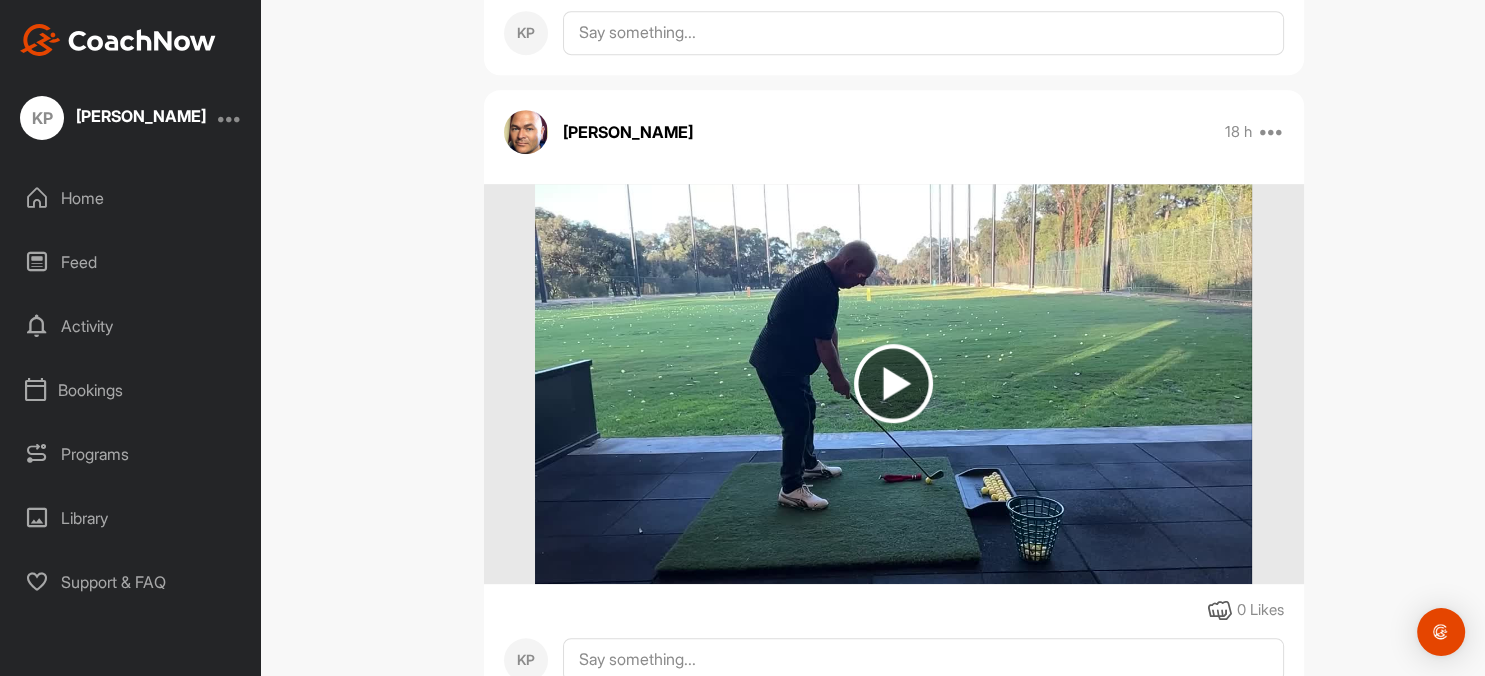 scroll, scrollTop: 1037, scrollLeft: 0, axis: vertical 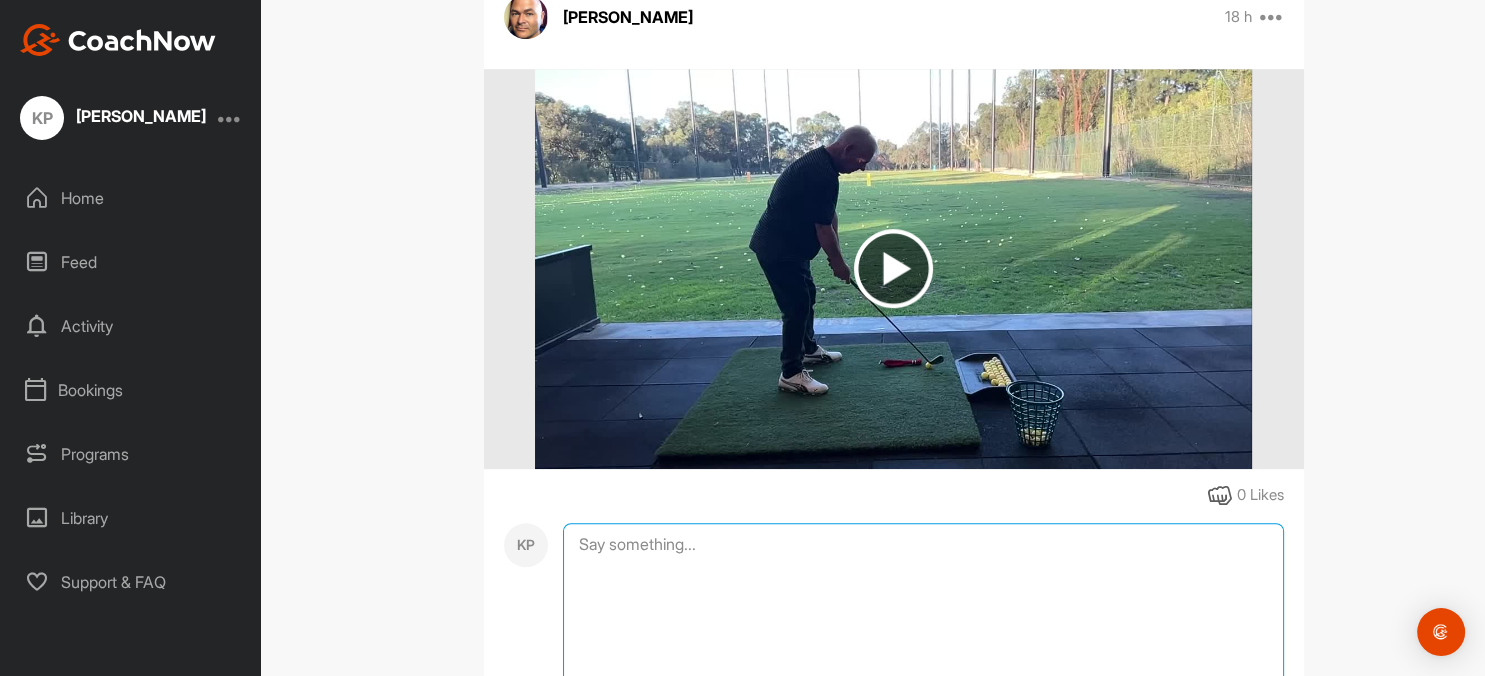 click at bounding box center [923, 623] 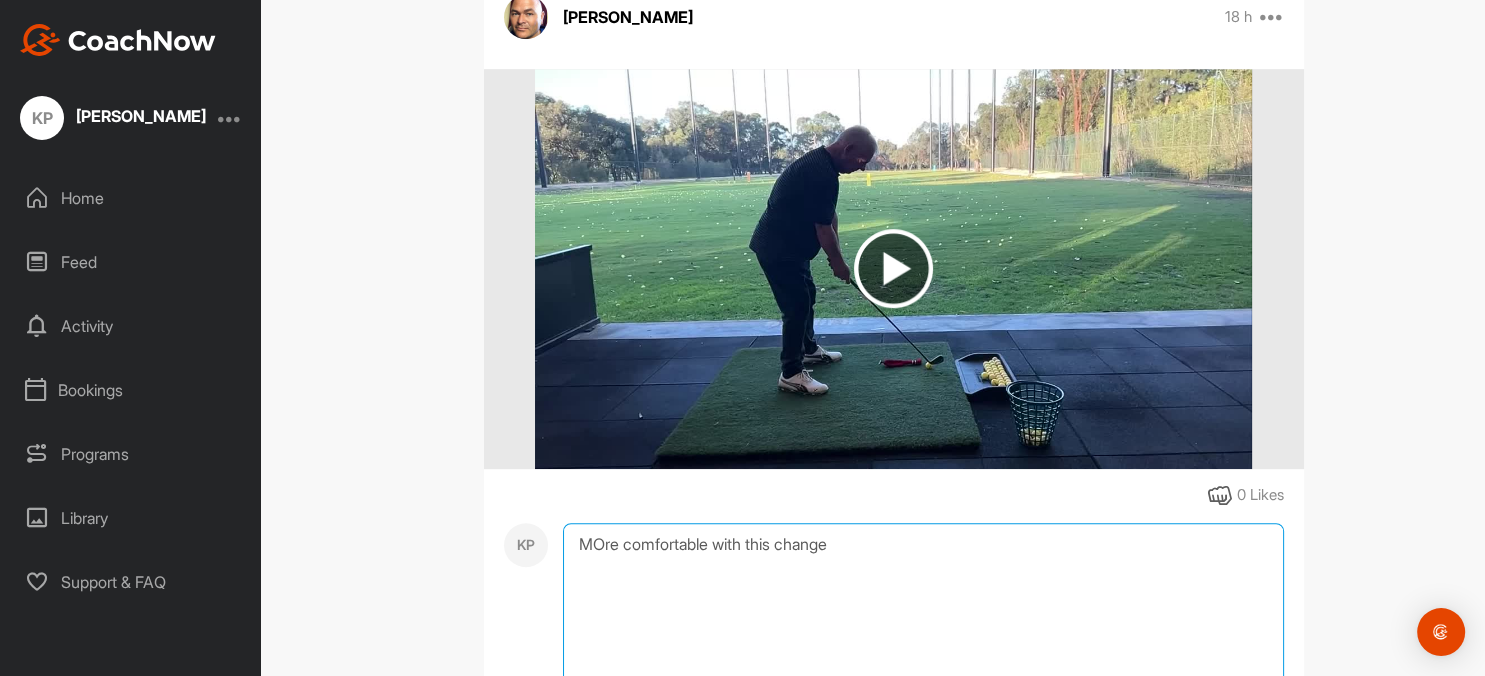 drag, startPoint x: 606, startPoint y: 546, endPoint x: 612, endPoint y: 557, distance: 12.529964 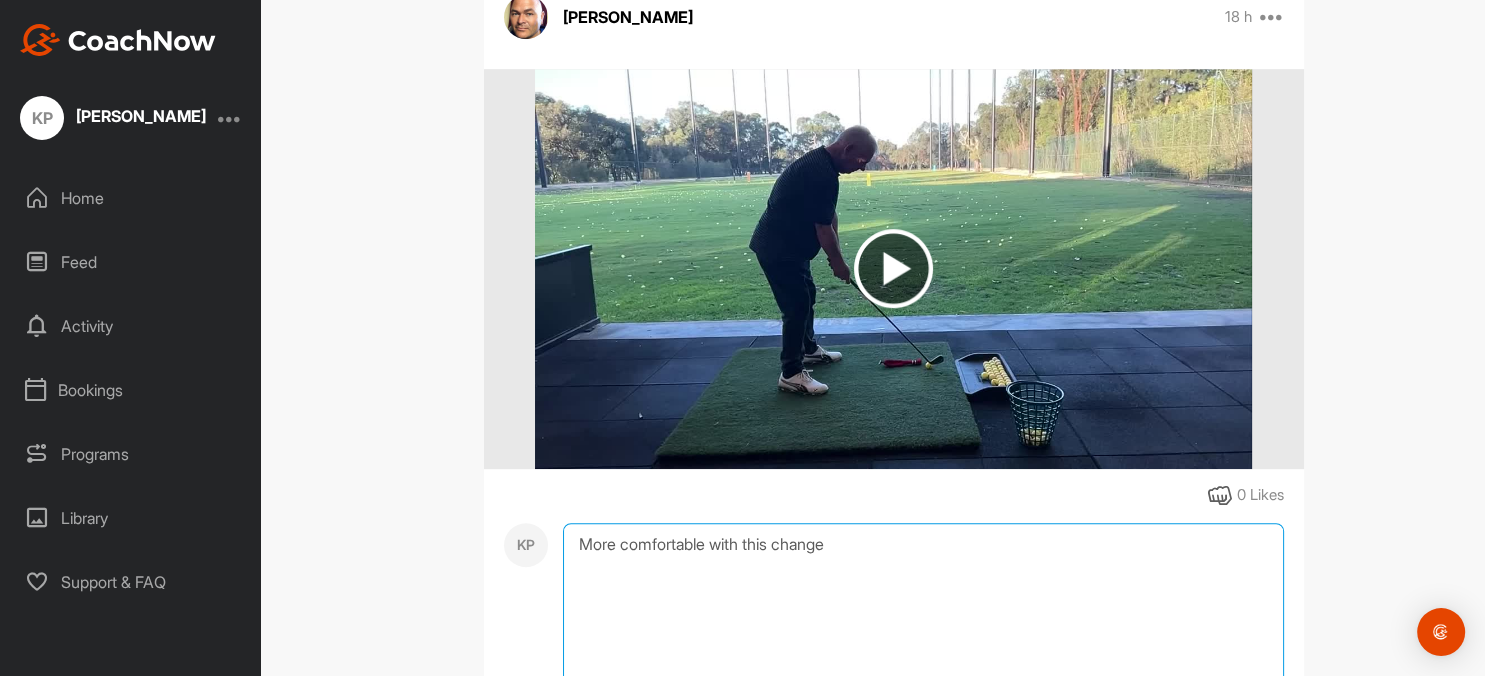 click on "More comfortable with this change" at bounding box center (923, 623) 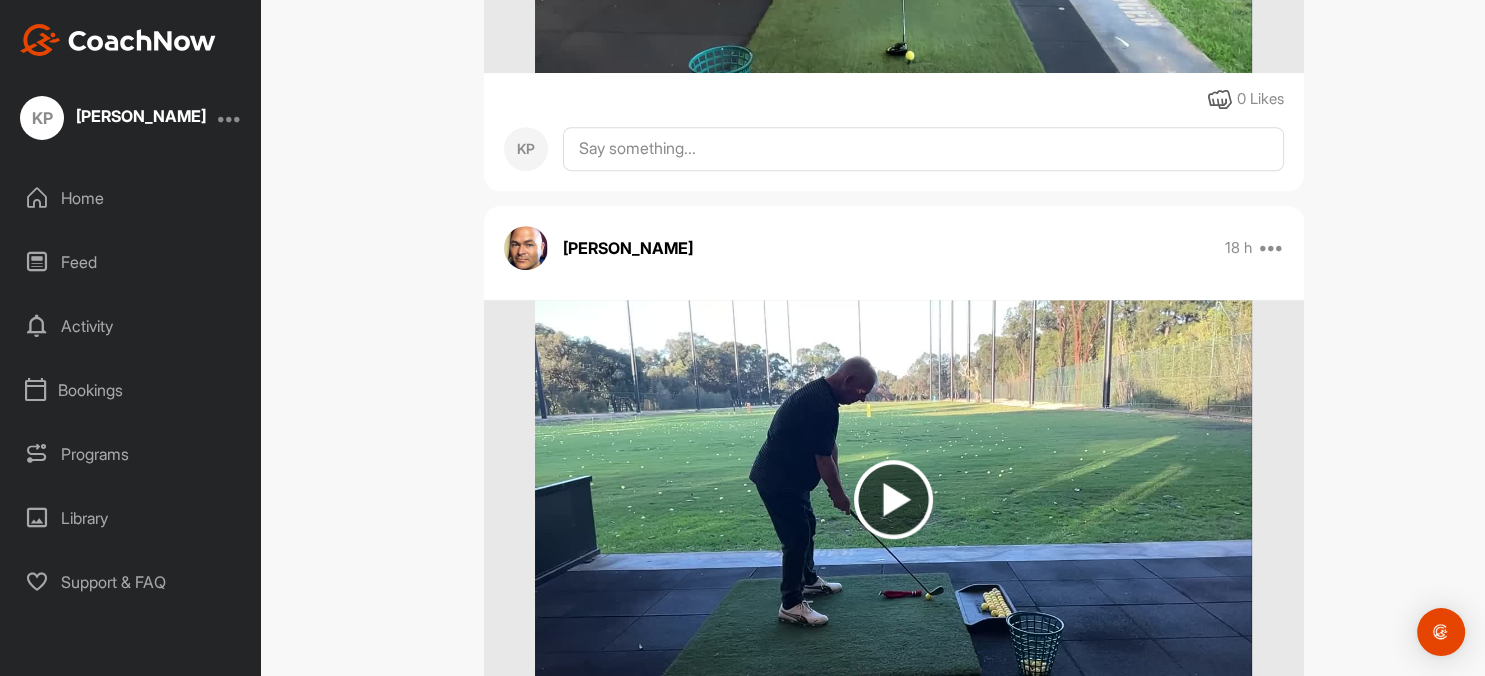 scroll, scrollTop: 461, scrollLeft: 0, axis: vertical 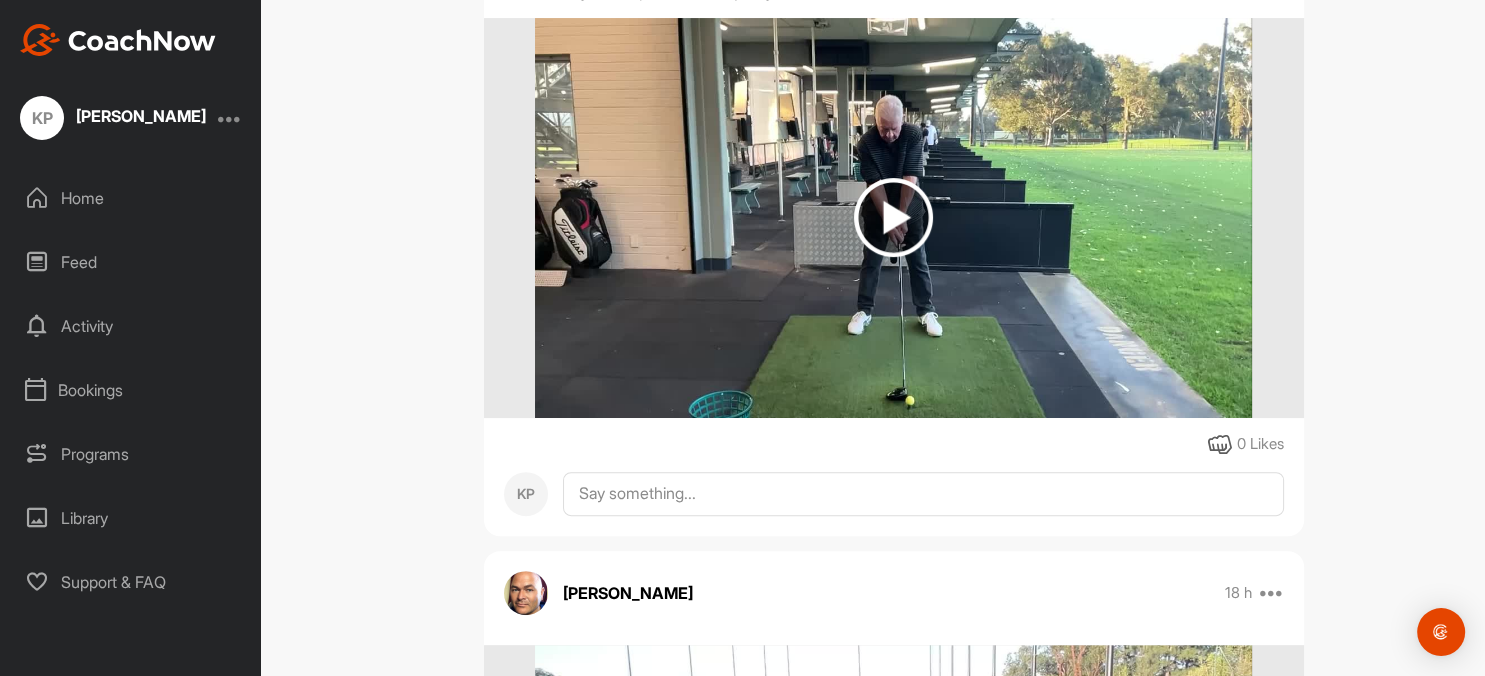 type on "More comfortable with this change and appears to have shown improvement in both accuracy and distance." 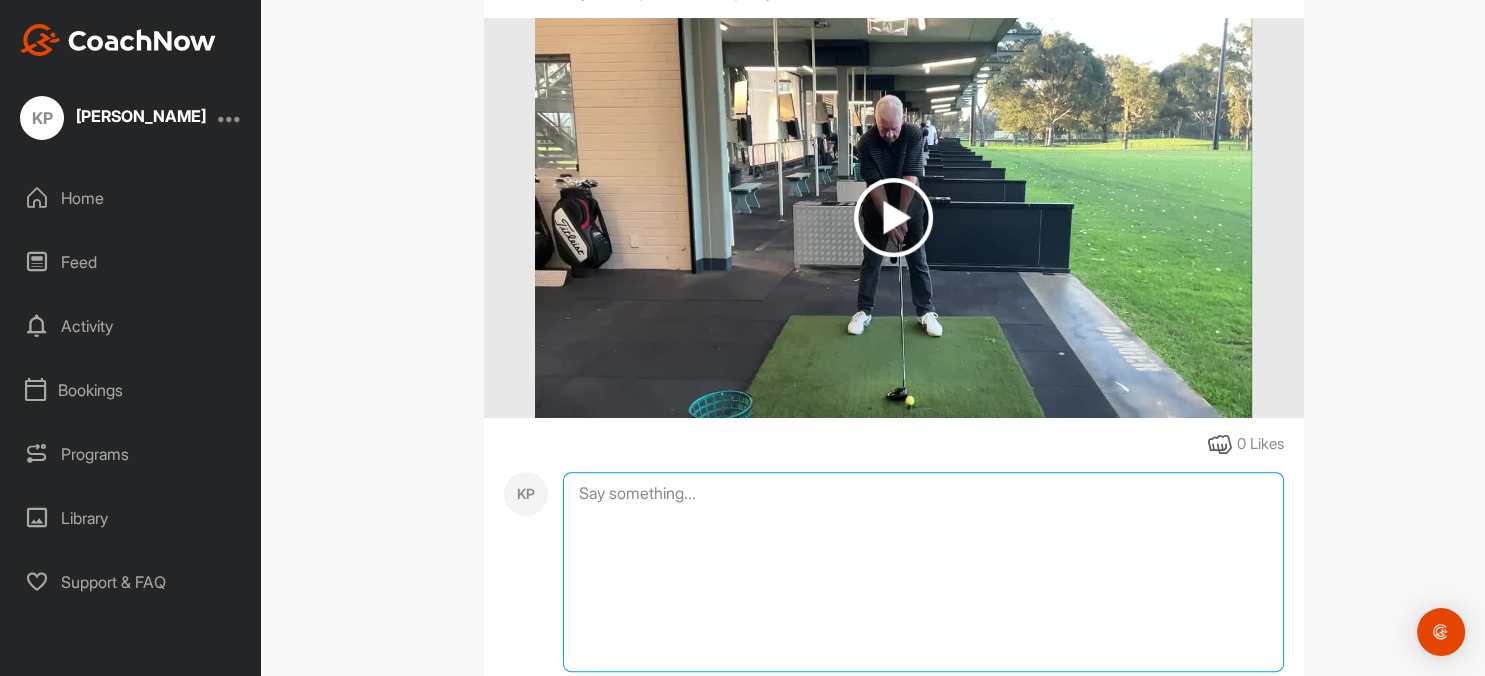 click at bounding box center [923, 572] 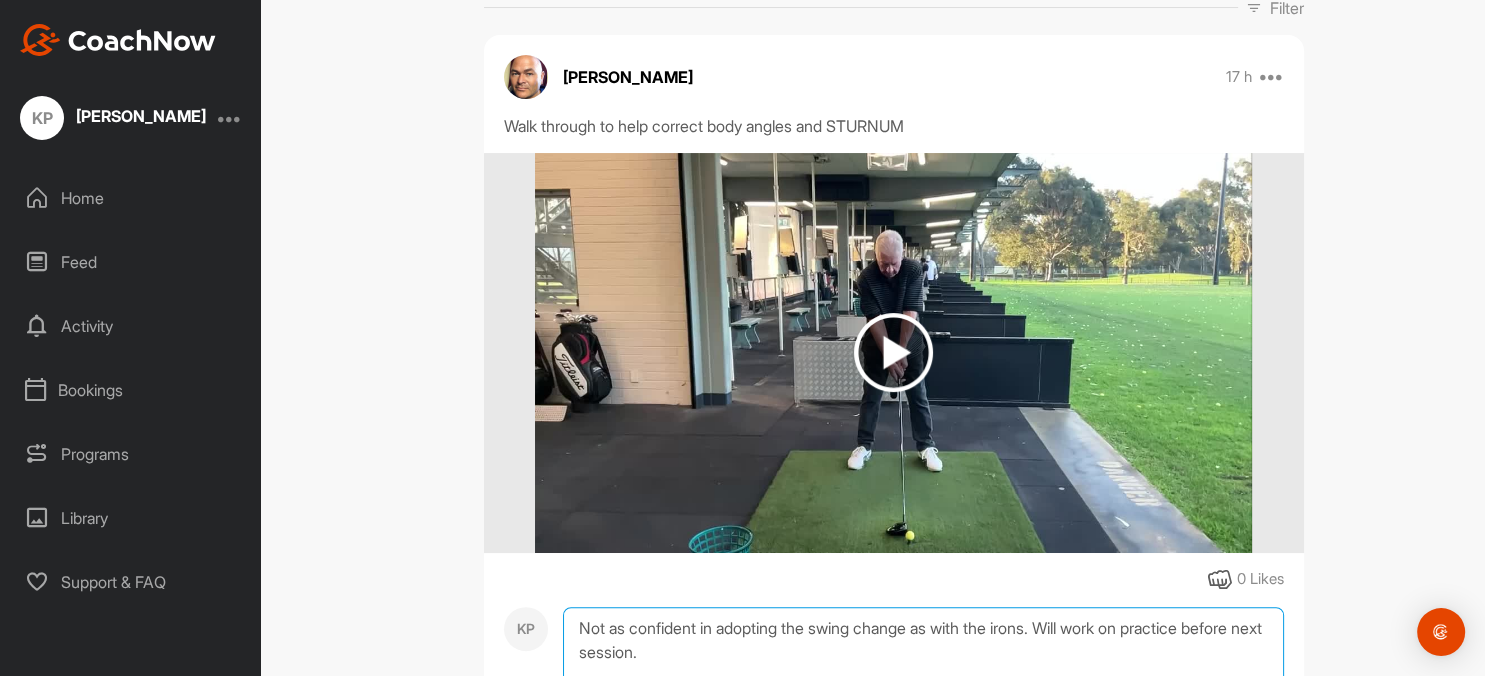 scroll, scrollTop: 0, scrollLeft: 0, axis: both 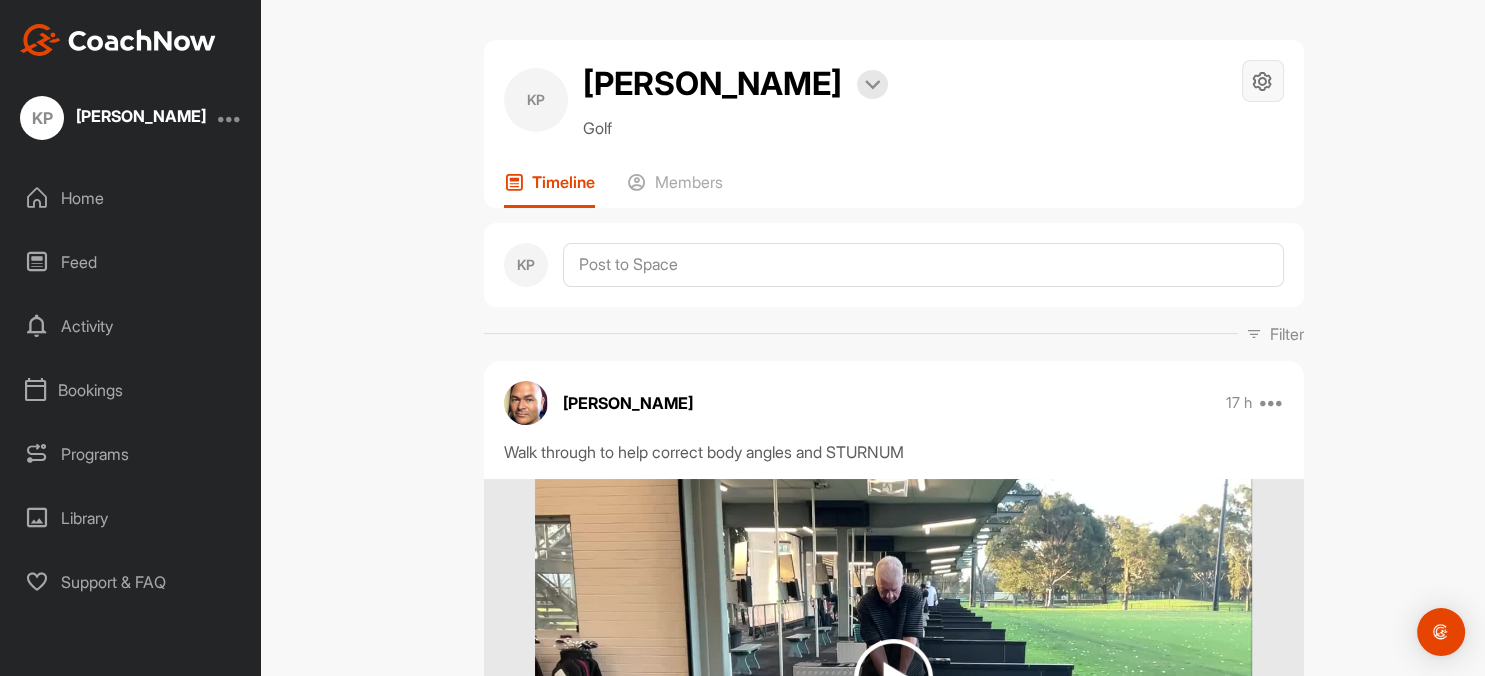 type on "Not as confident in adopting the swing change as with the irons. Will work on practice before next session." 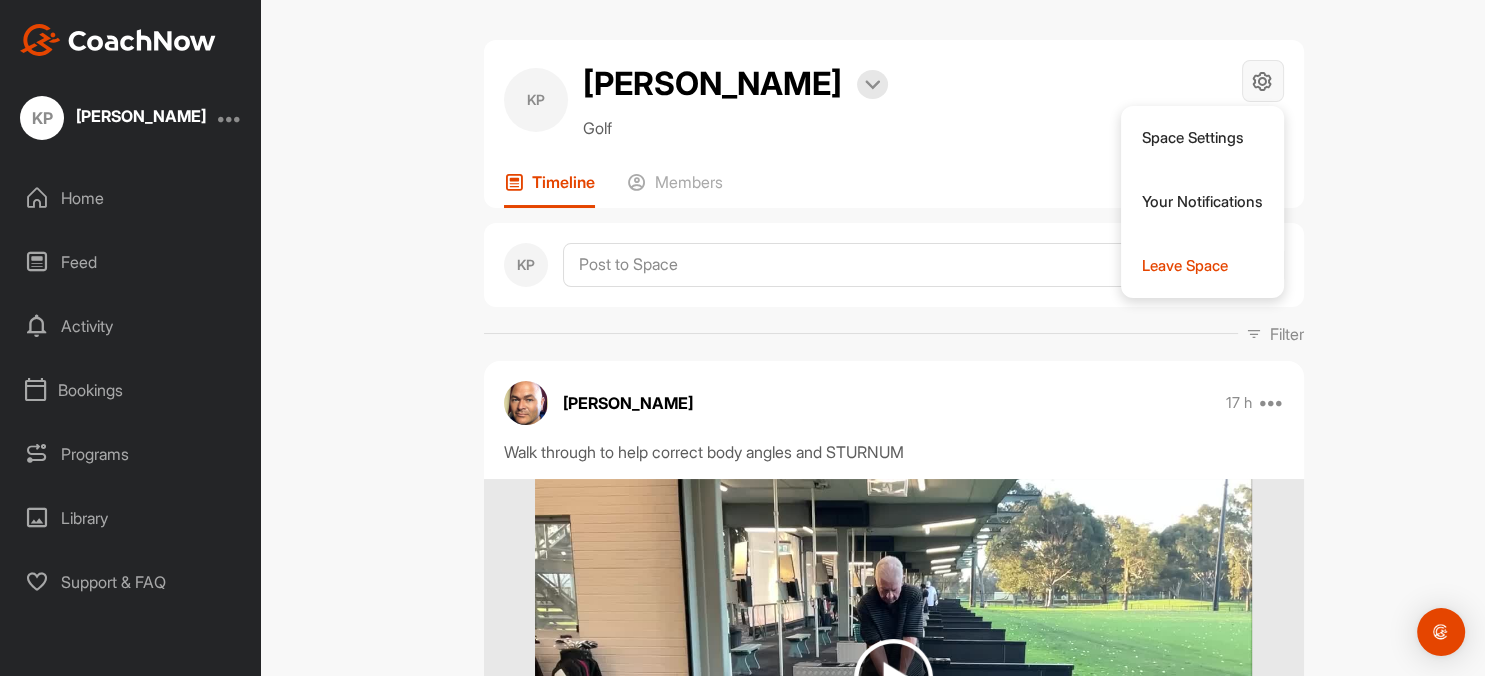 click at bounding box center (1262, 81) 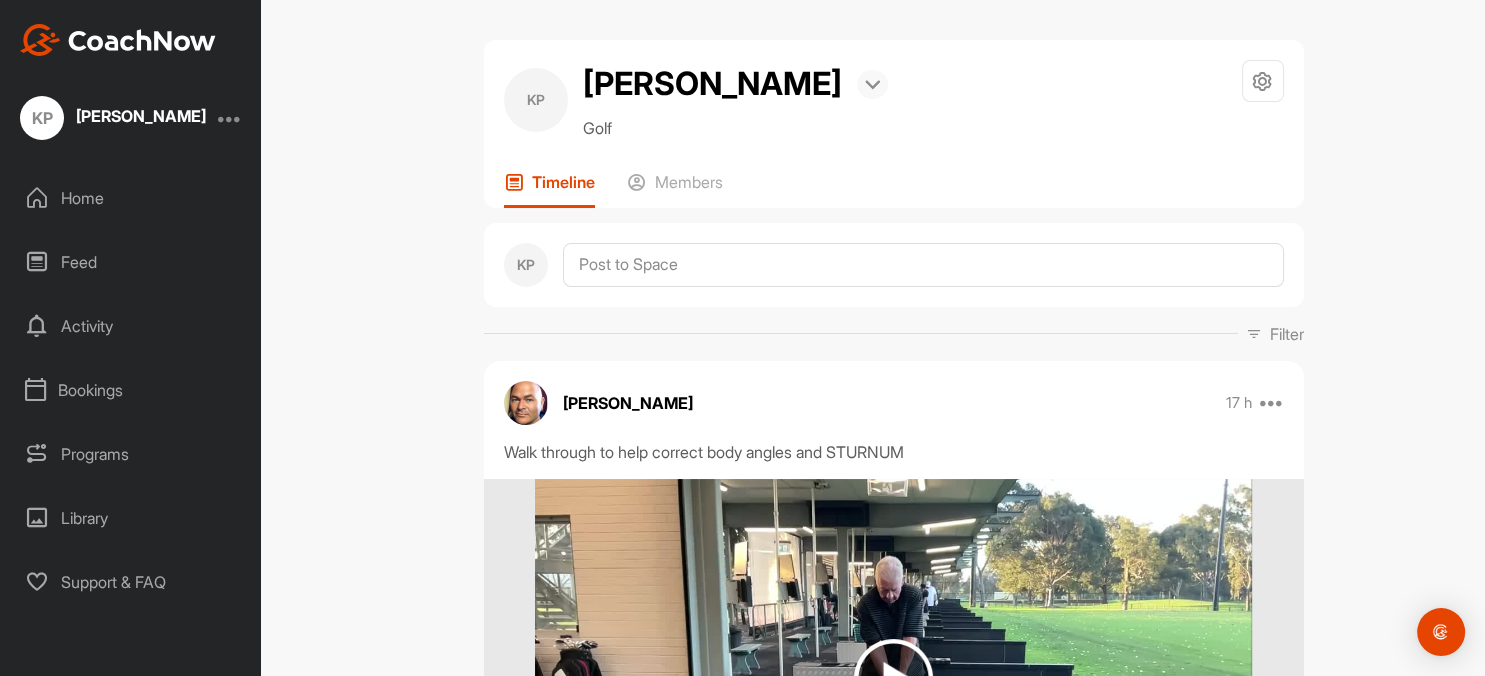 click at bounding box center [872, 85] 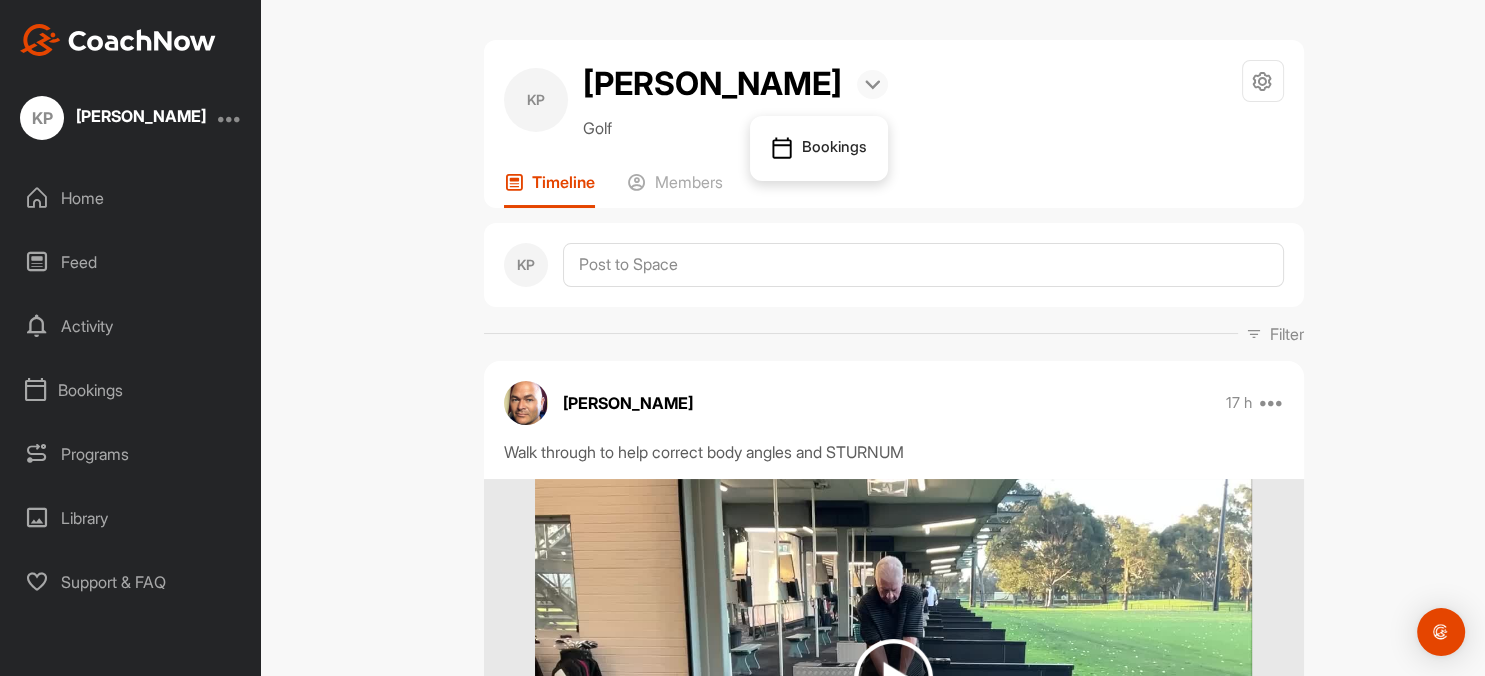 click at bounding box center (872, 85) 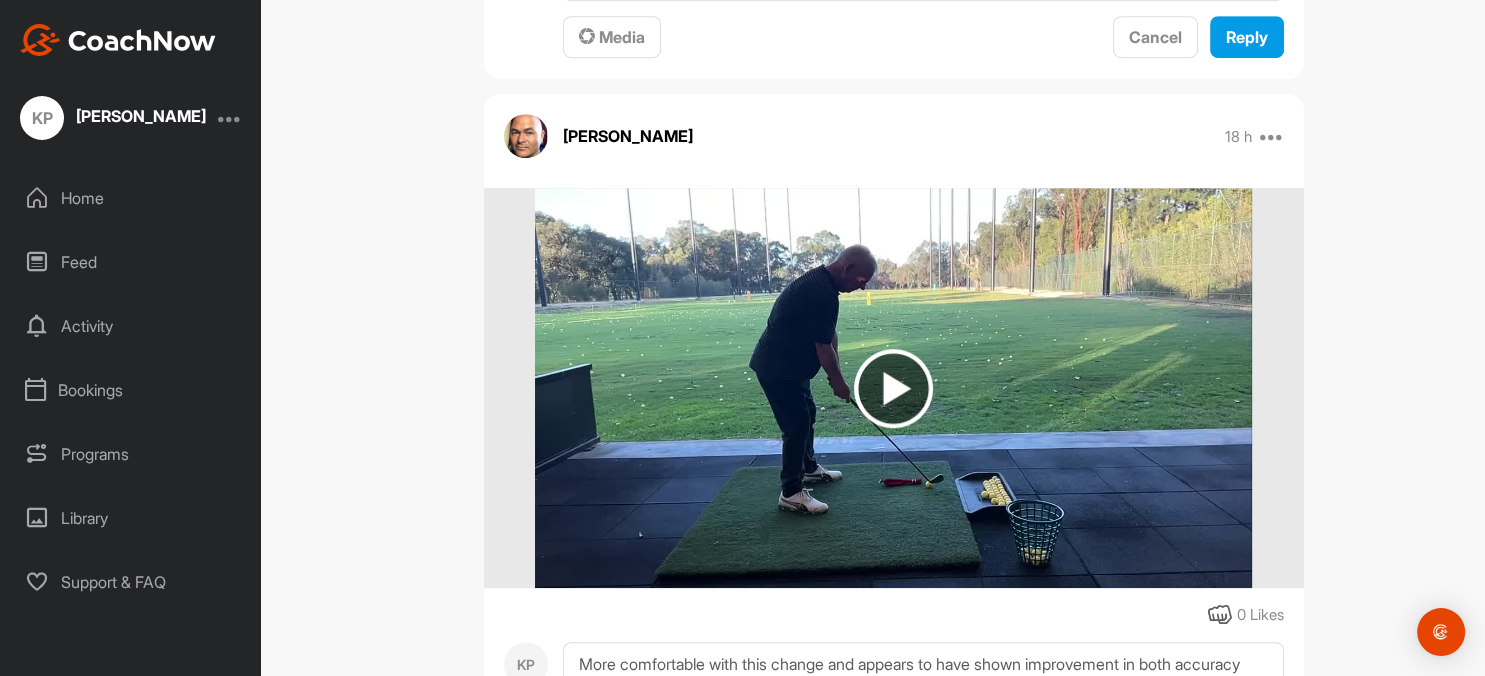 scroll, scrollTop: 0, scrollLeft: 0, axis: both 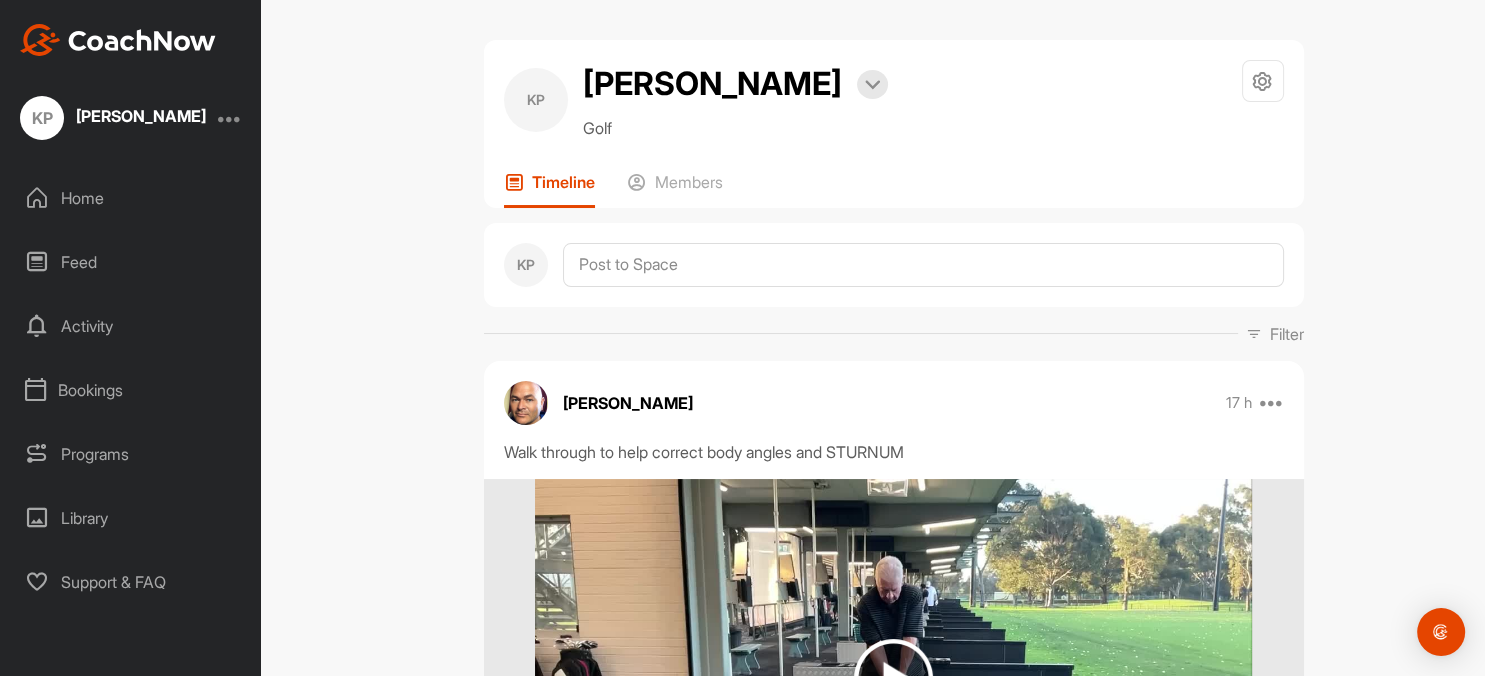 click at bounding box center (230, 118) 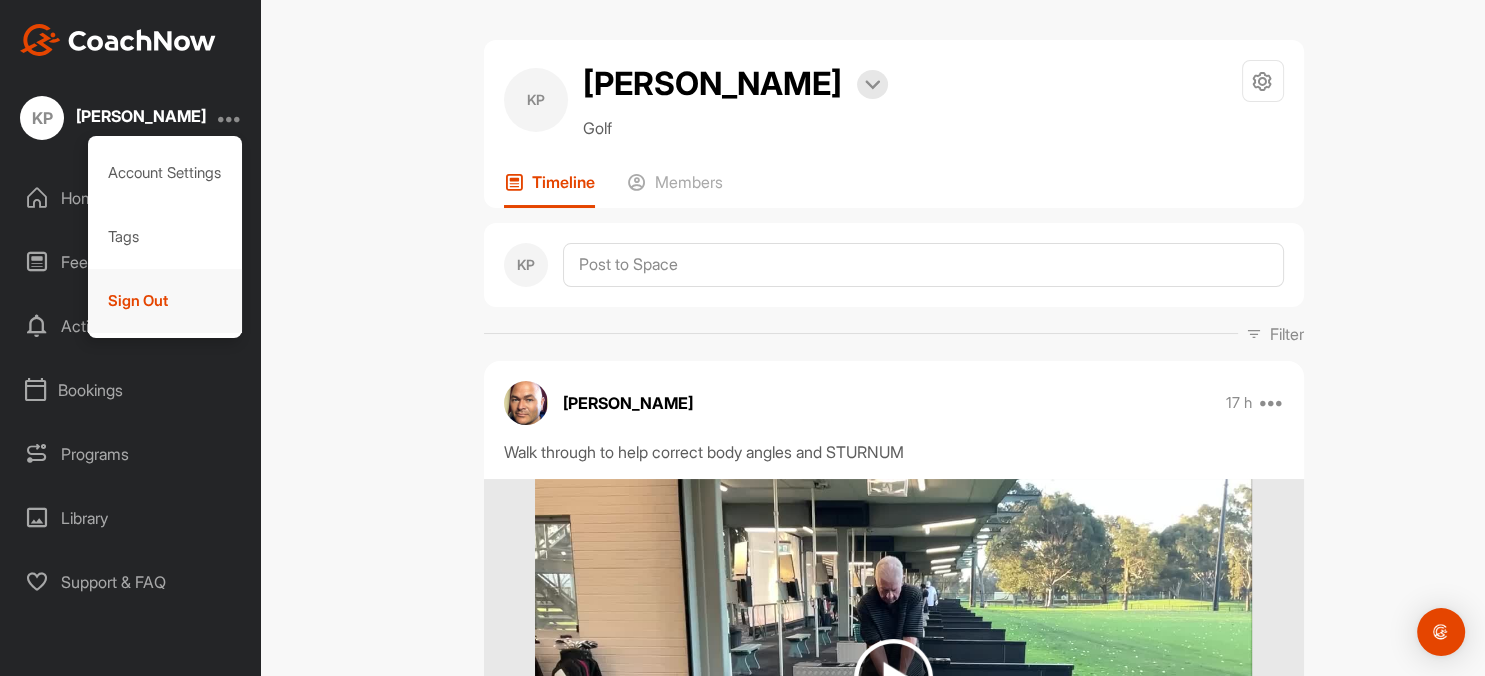 click on "Sign Out" at bounding box center (165, 301) 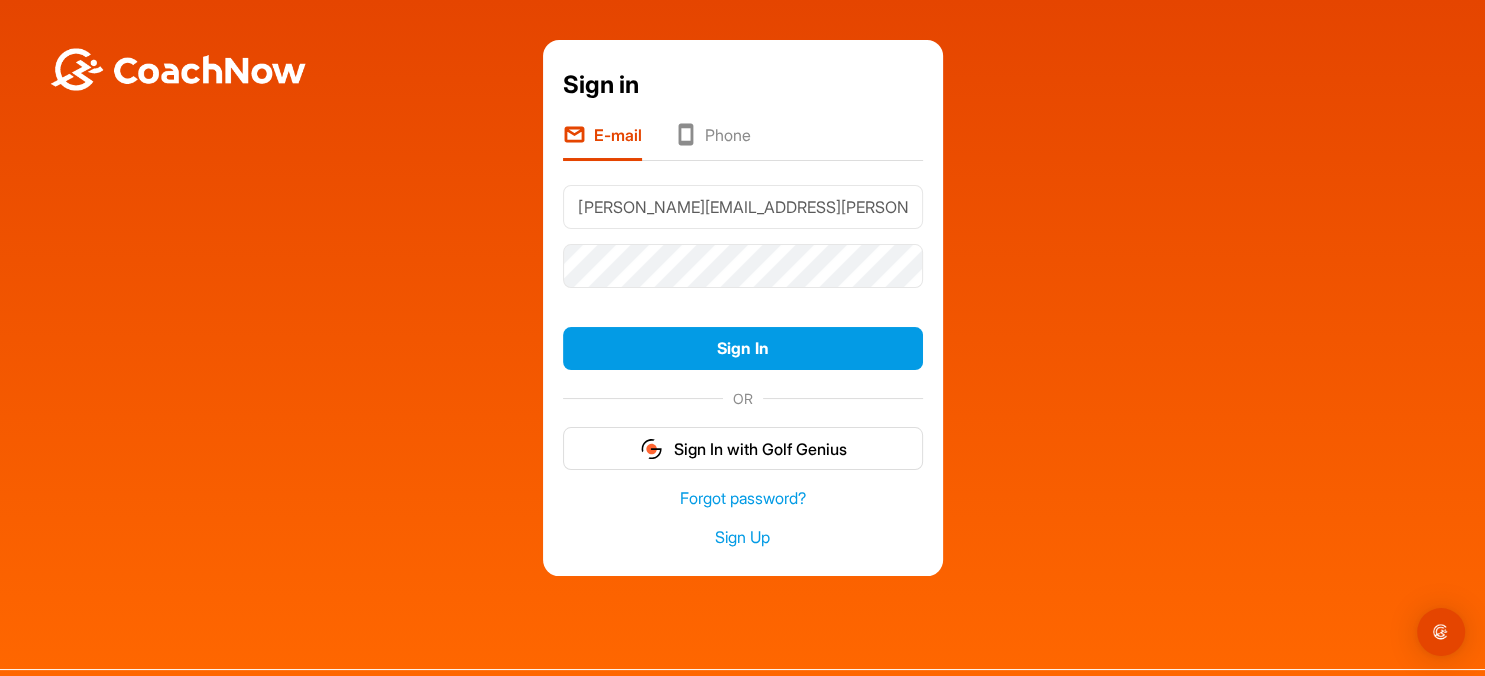 type on "kim.pyke@outlook.com" 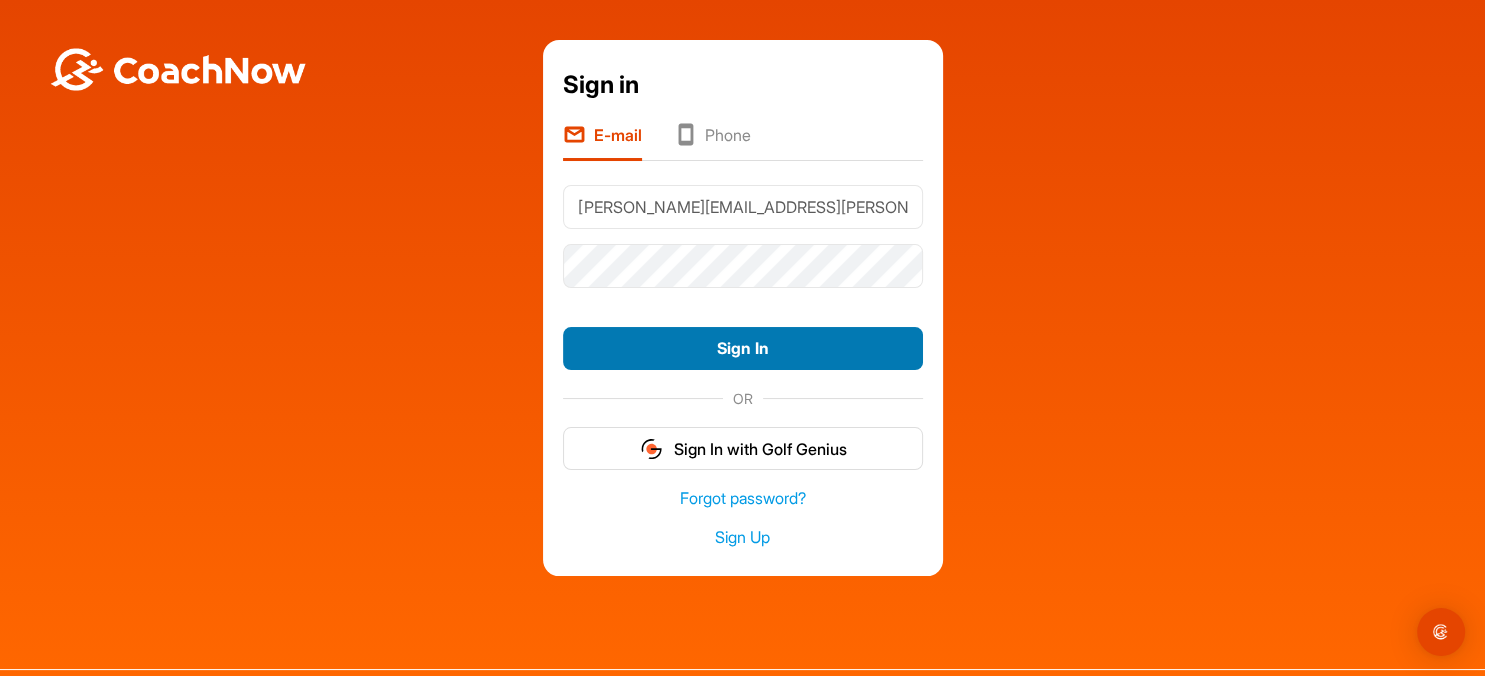 click on "Sign In" at bounding box center (743, 348) 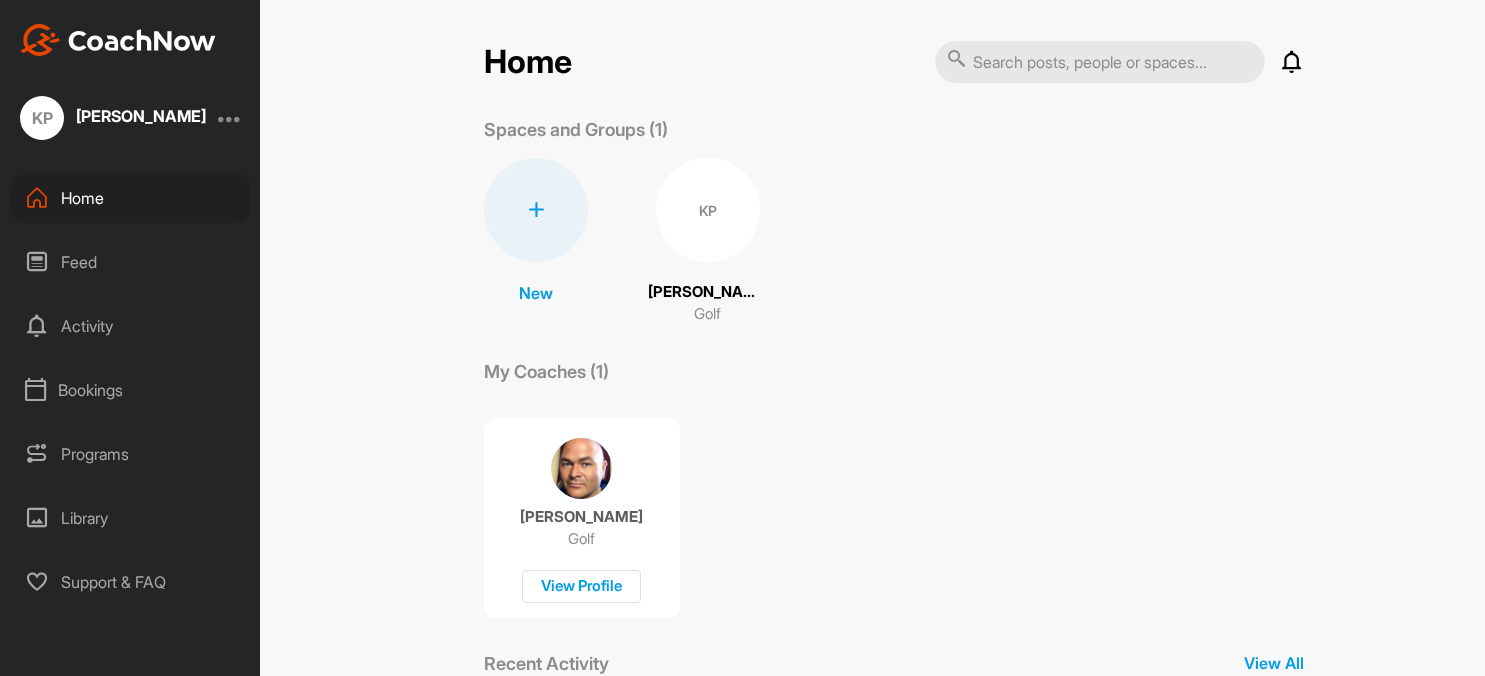 scroll, scrollTop: 0, scrollLeft: 0, axis: both 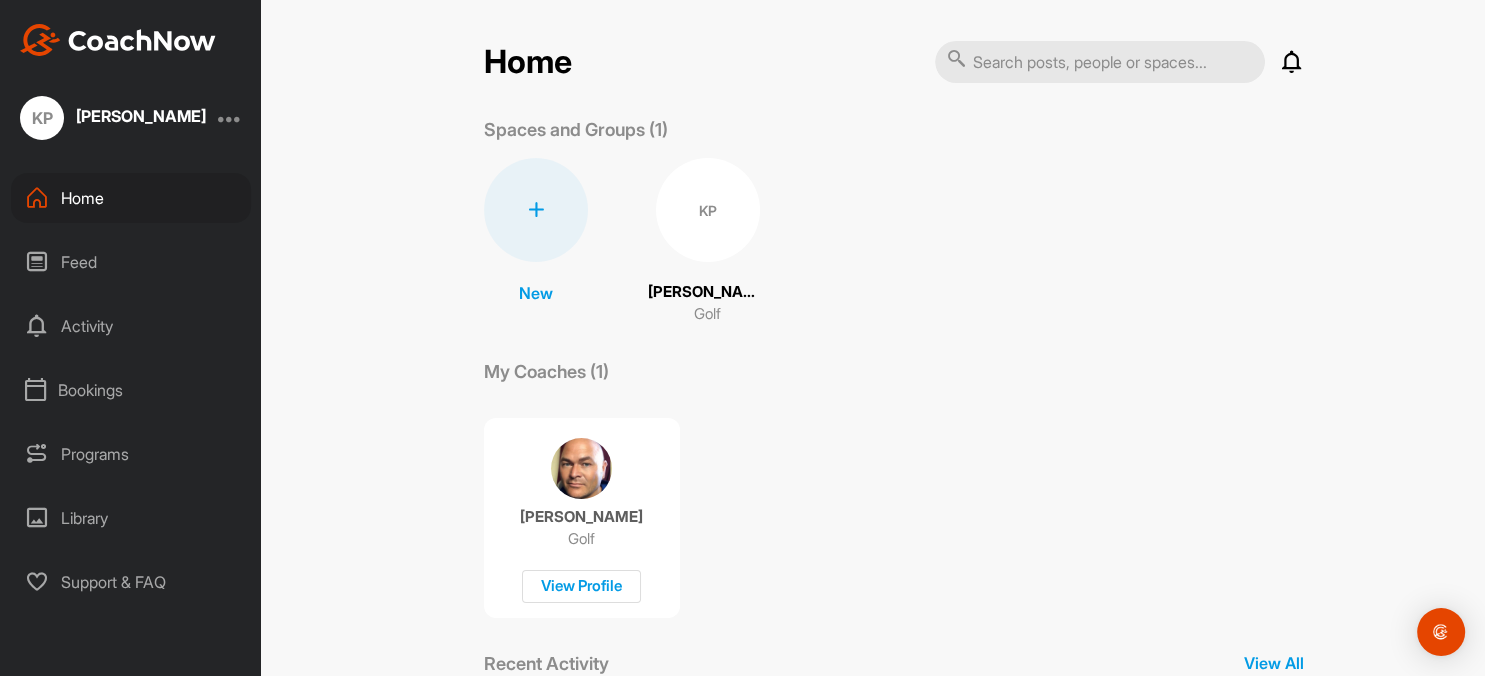 click on "KP" at bounding box center (708, 210) 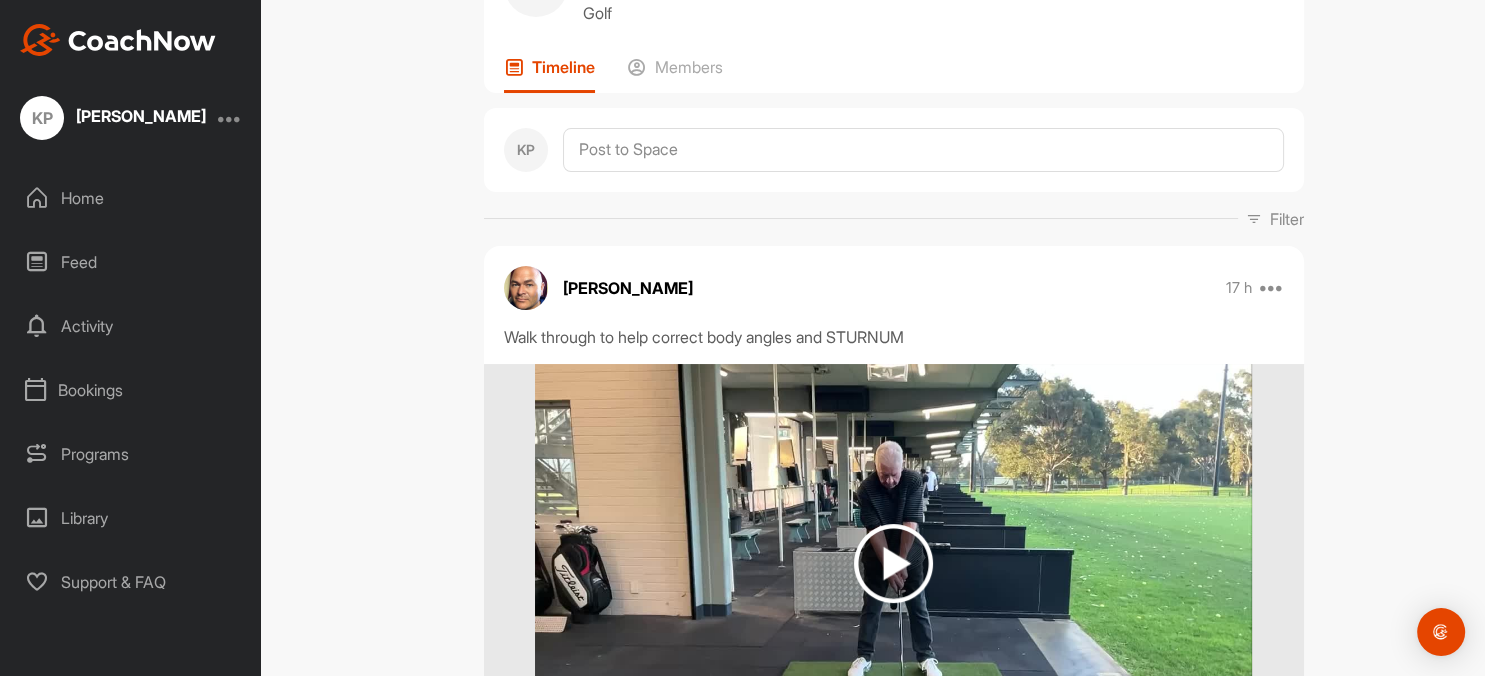 scroll, scrollTop: 0, scrollLeft: 0, axis: both 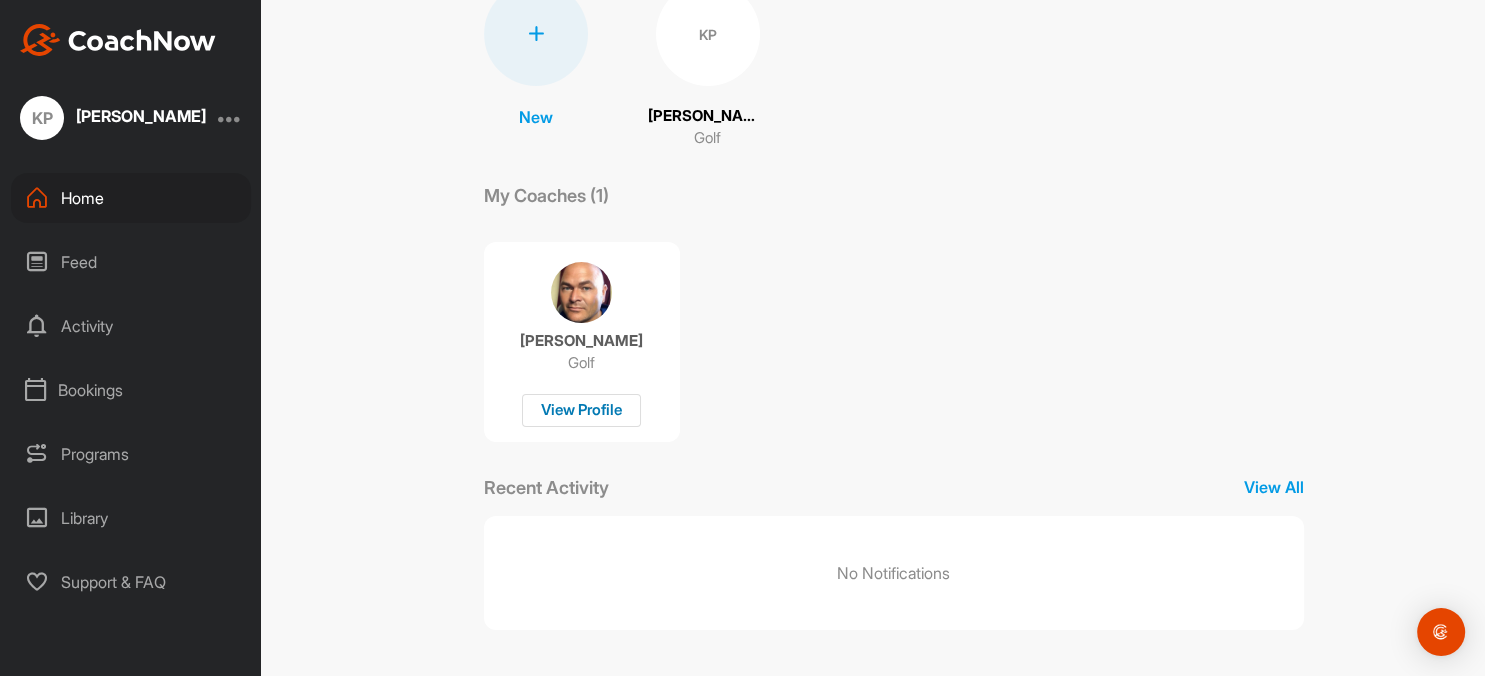 click on "View Profile" at bounding box center (581, 410) 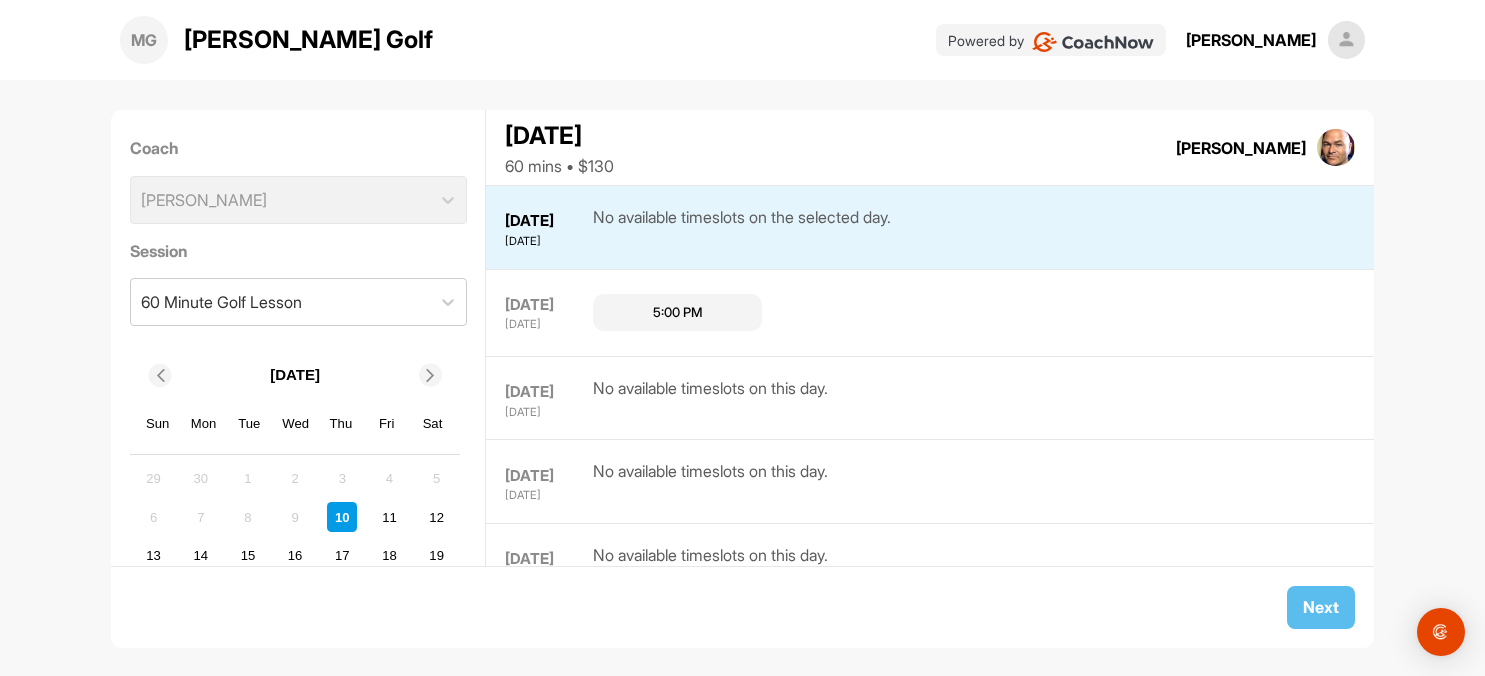 scroll, scrollTop: 0, scrollLeft: 0, axis: both 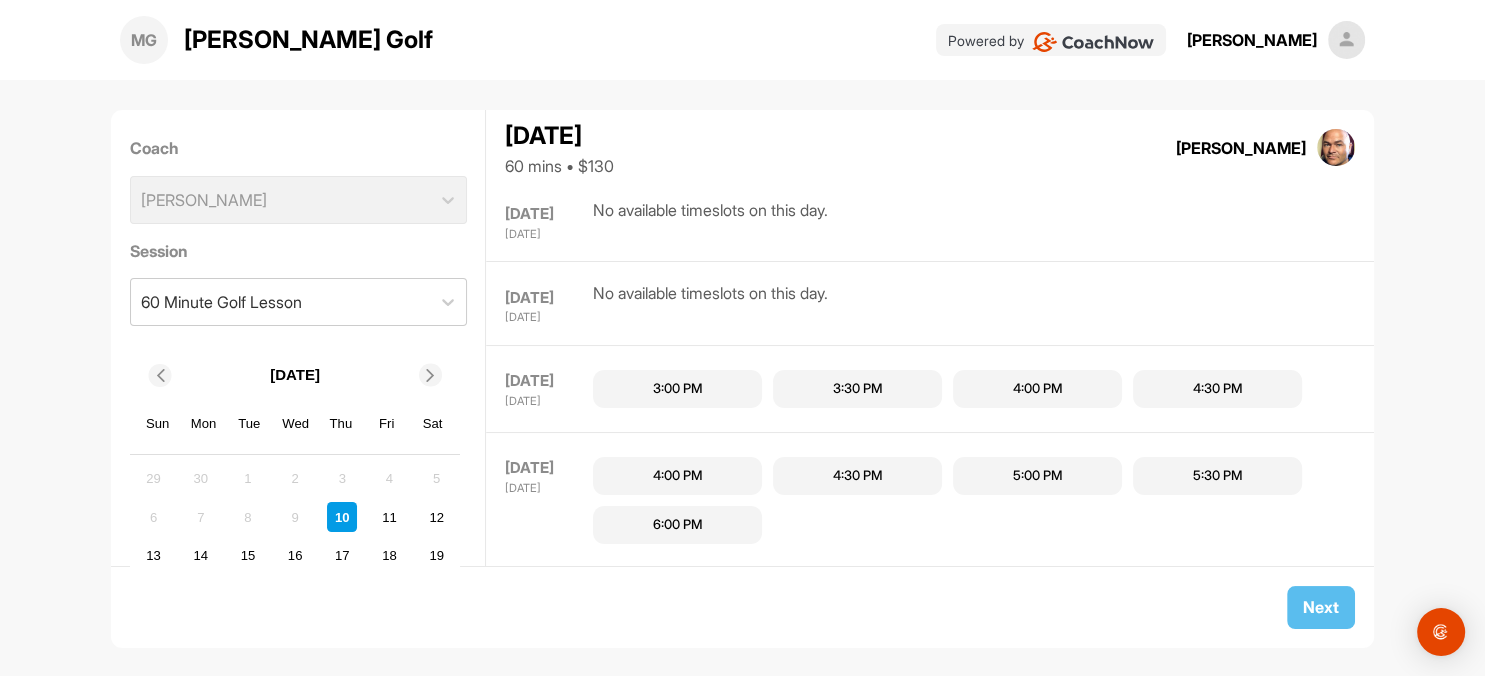 click on "4:00 PM" at bounding box center (1037, 389) 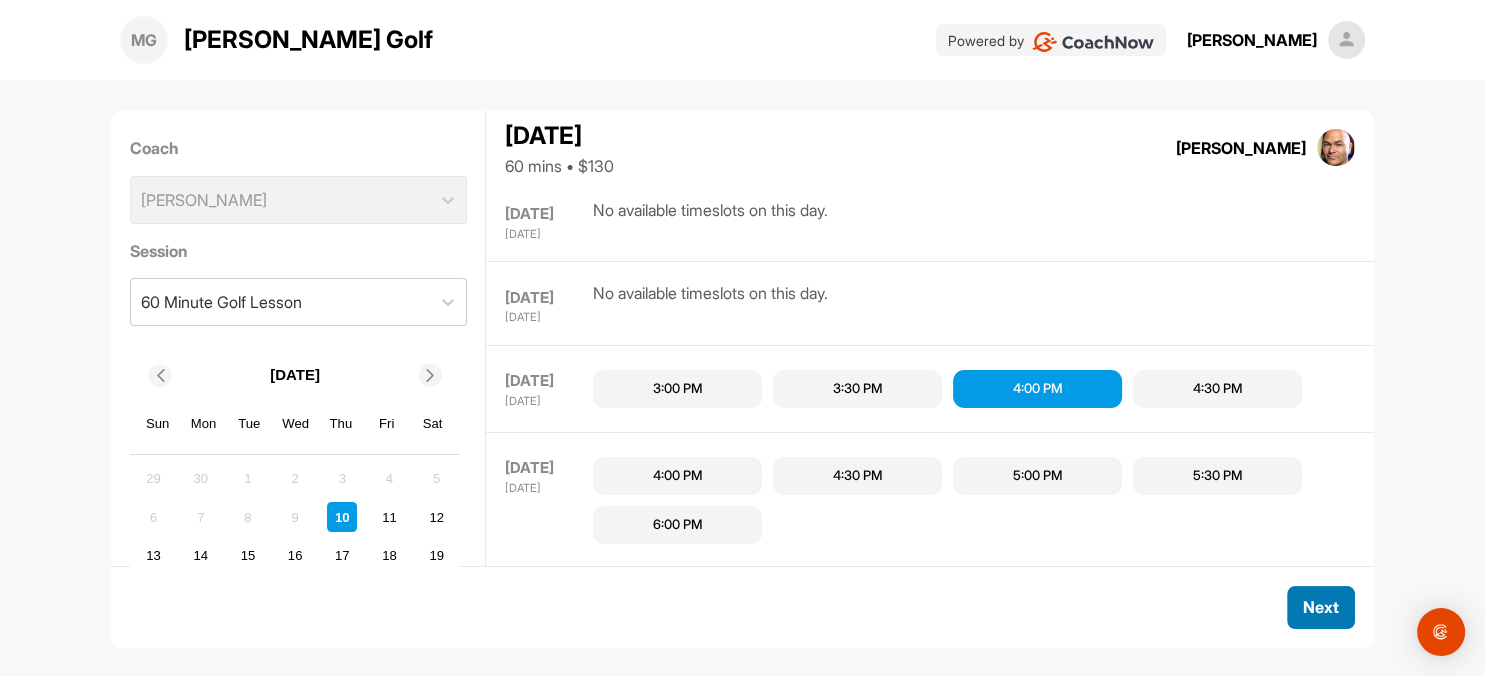 click on "Next" at bounding box center [1321, 607] 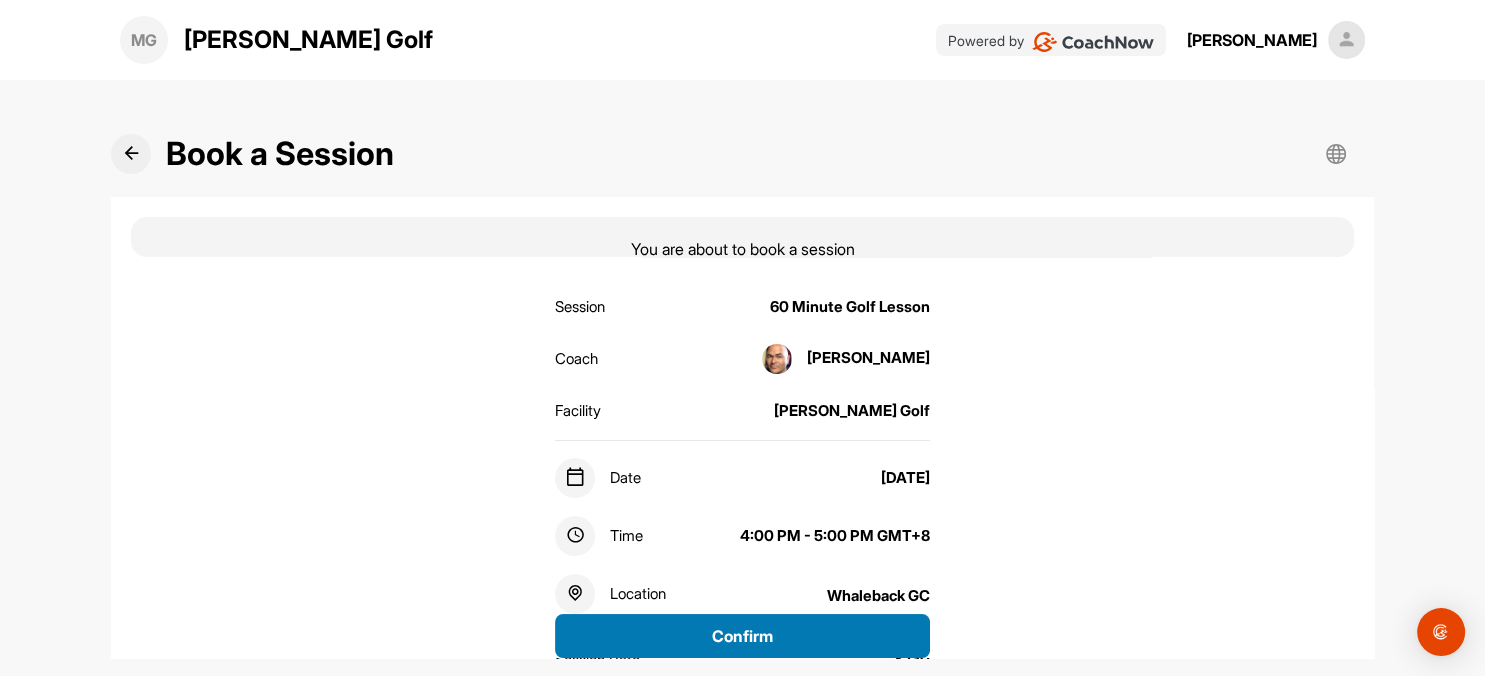 click on "Confirm" at bounding box center (742, 636) 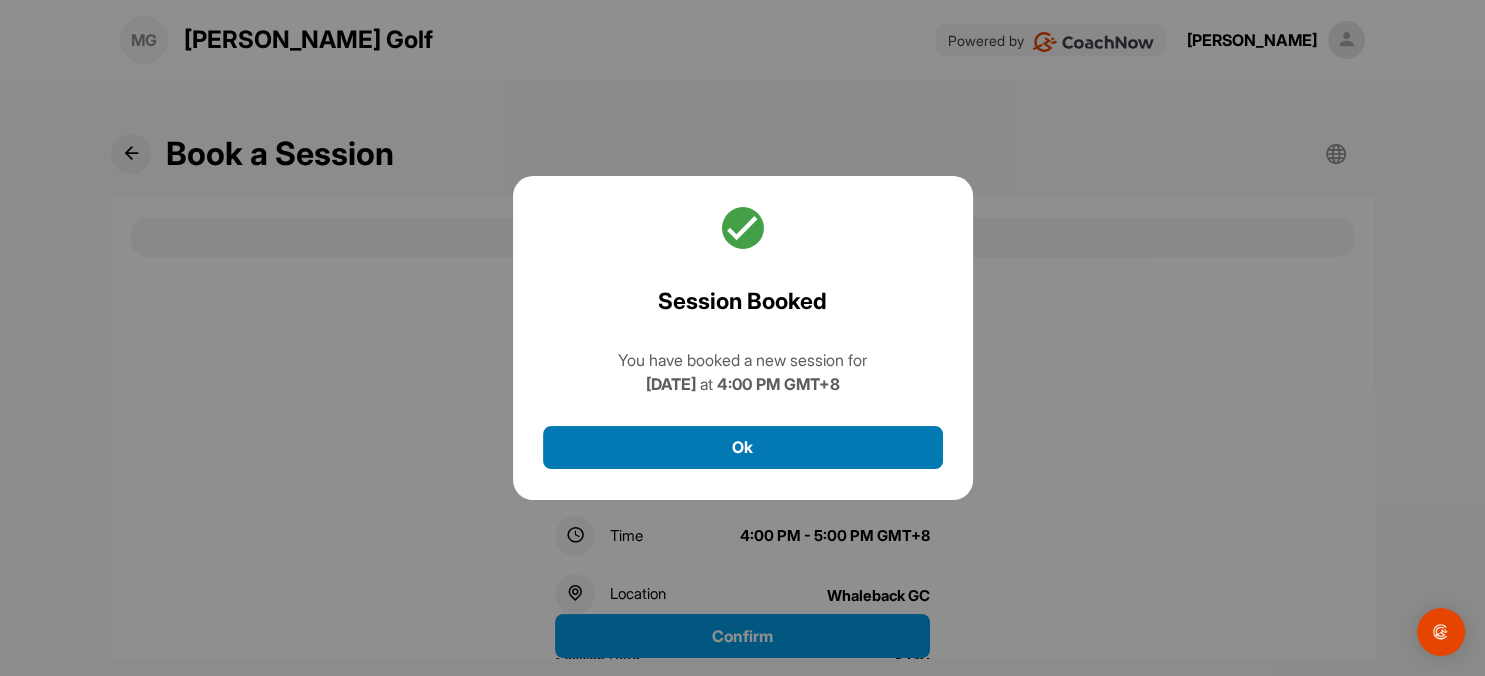 click on "Ok" at bounding box center [743, 447] 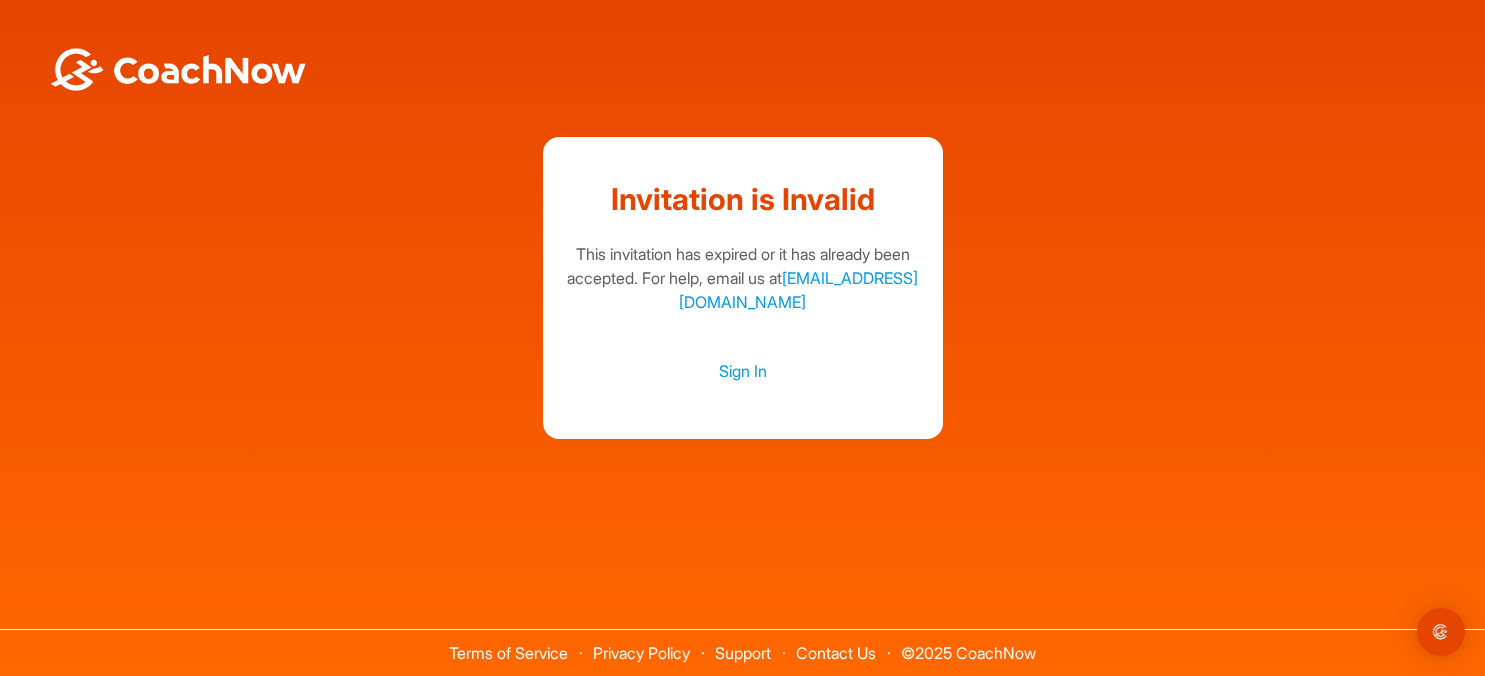 scroll, scrollTop: 0, scrollLeft: 0, axis: both 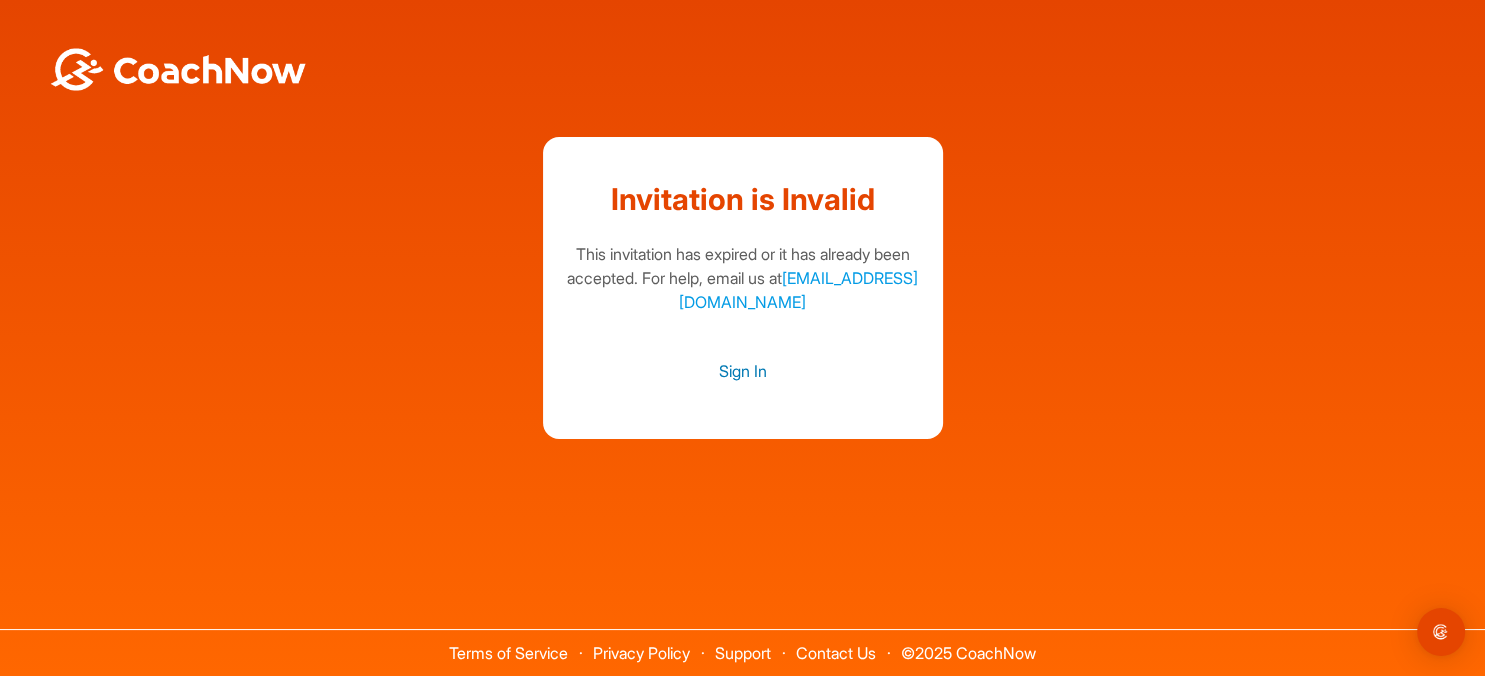 click on "Sign In" at bounding box center (743, 371) 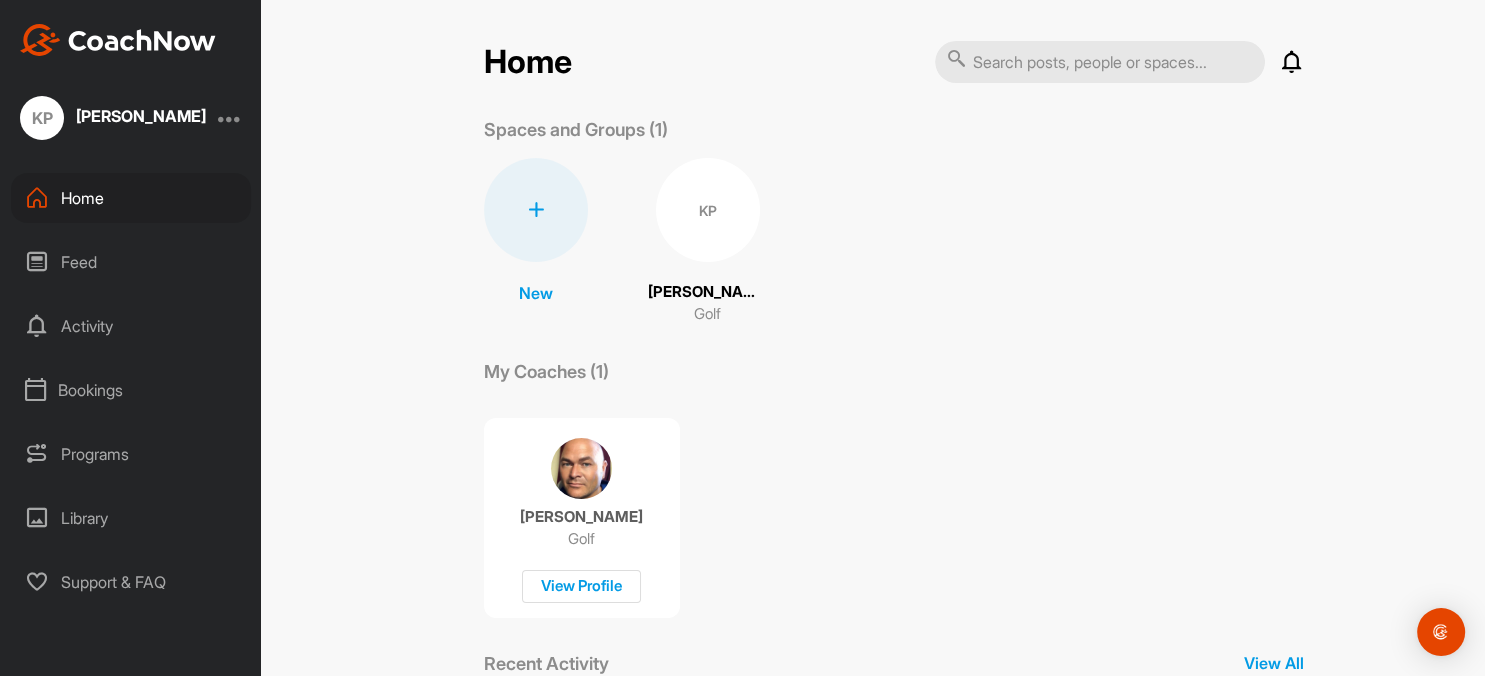 click at bounding box center (230, 118) 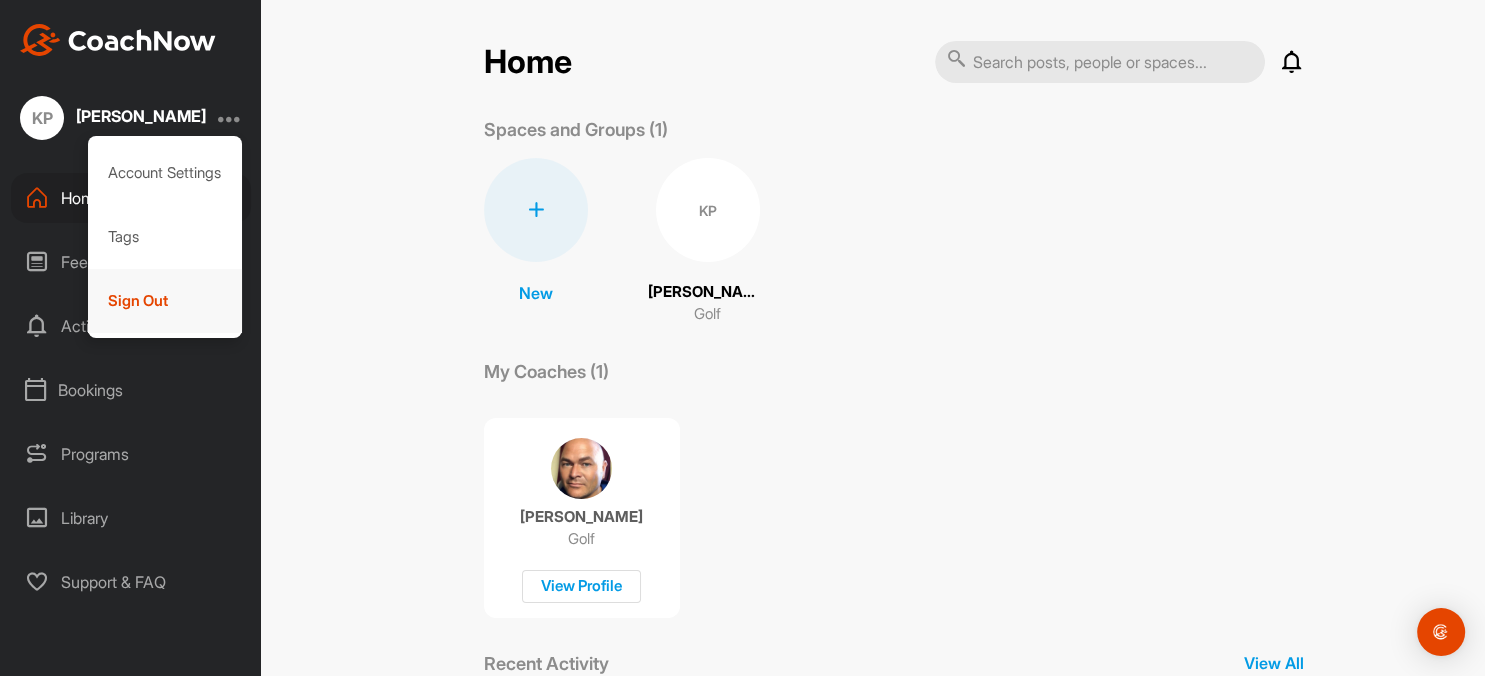 click on "Sign Out" at bounding box center [165, 301] 